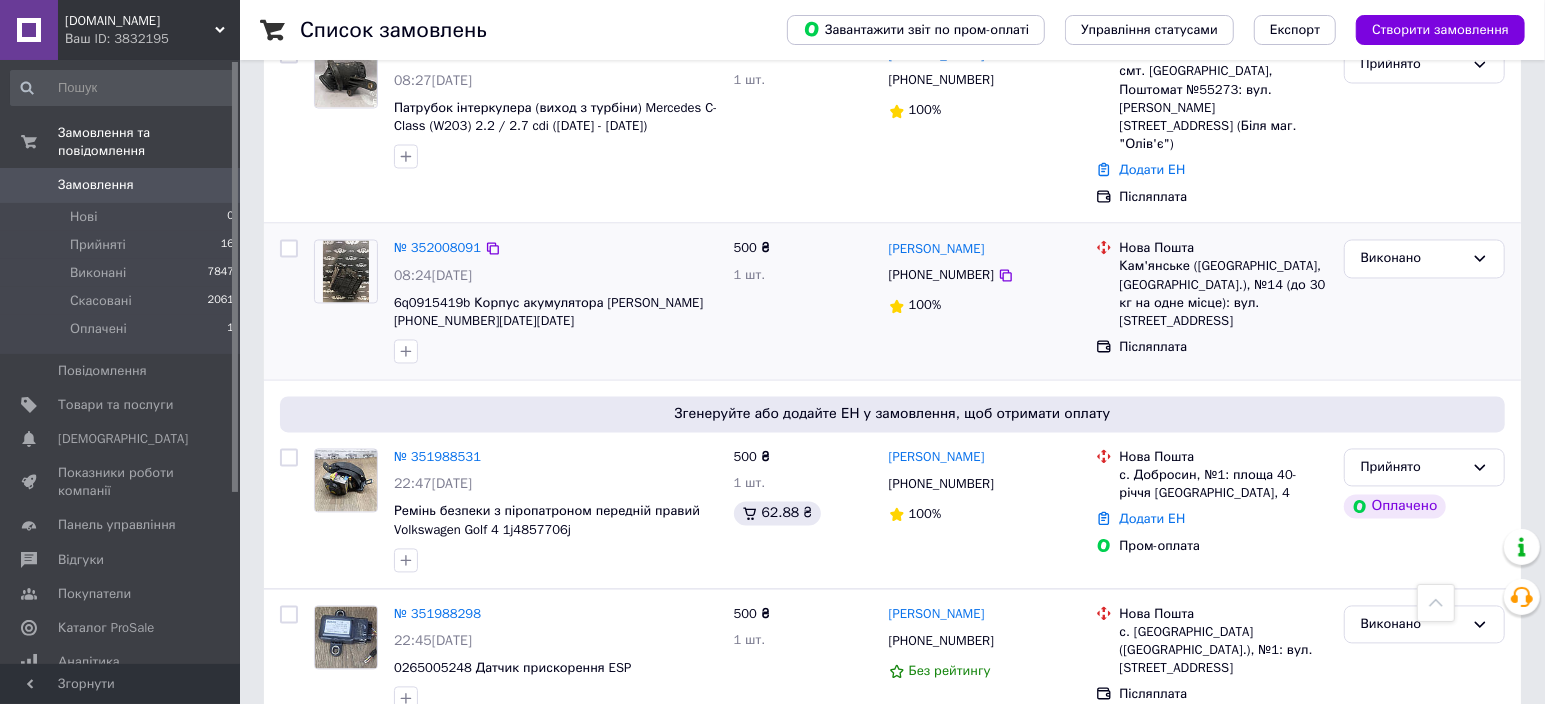 scroll, scrollTop: 2550, scrollLeft: 0, axis: vertical 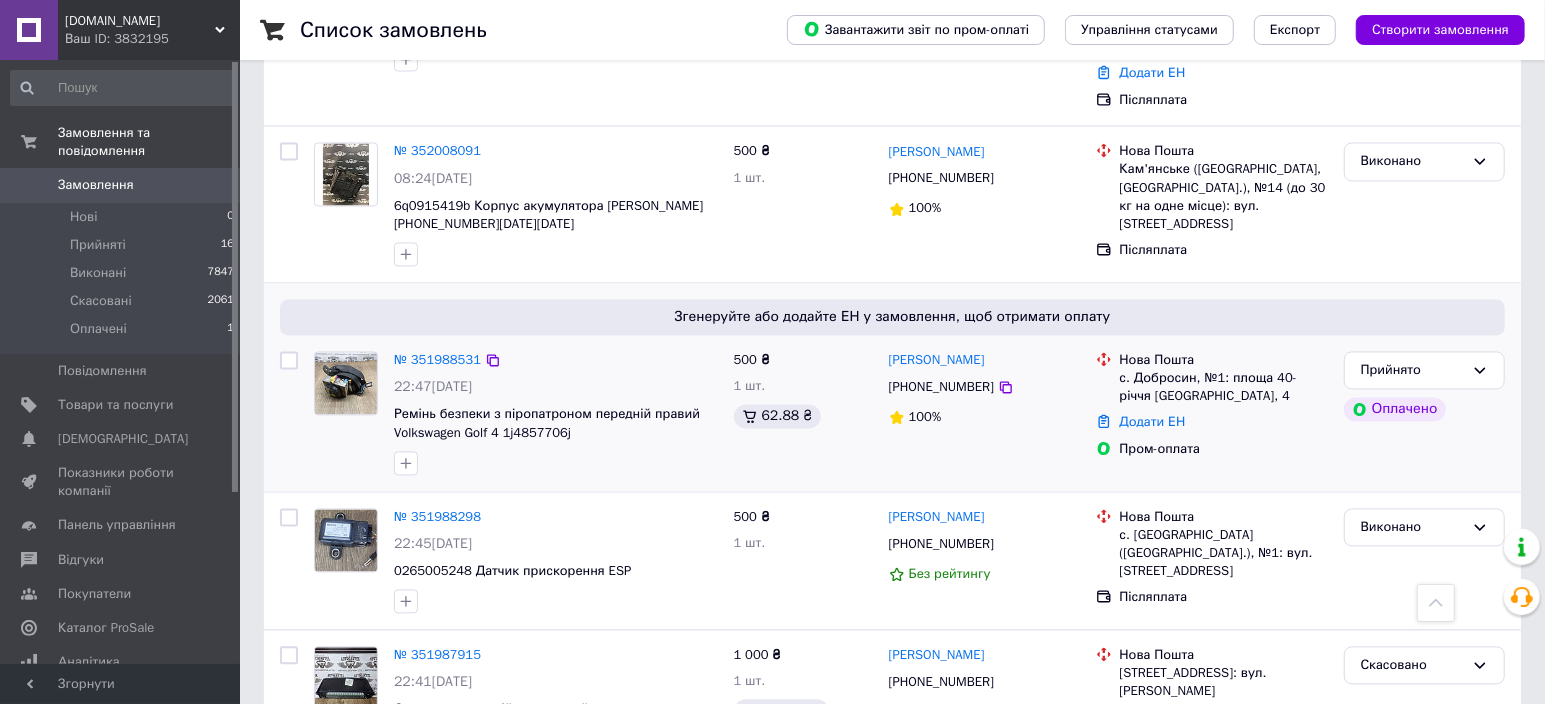 click on "№ 351988531" at bounding box center (437, 360) 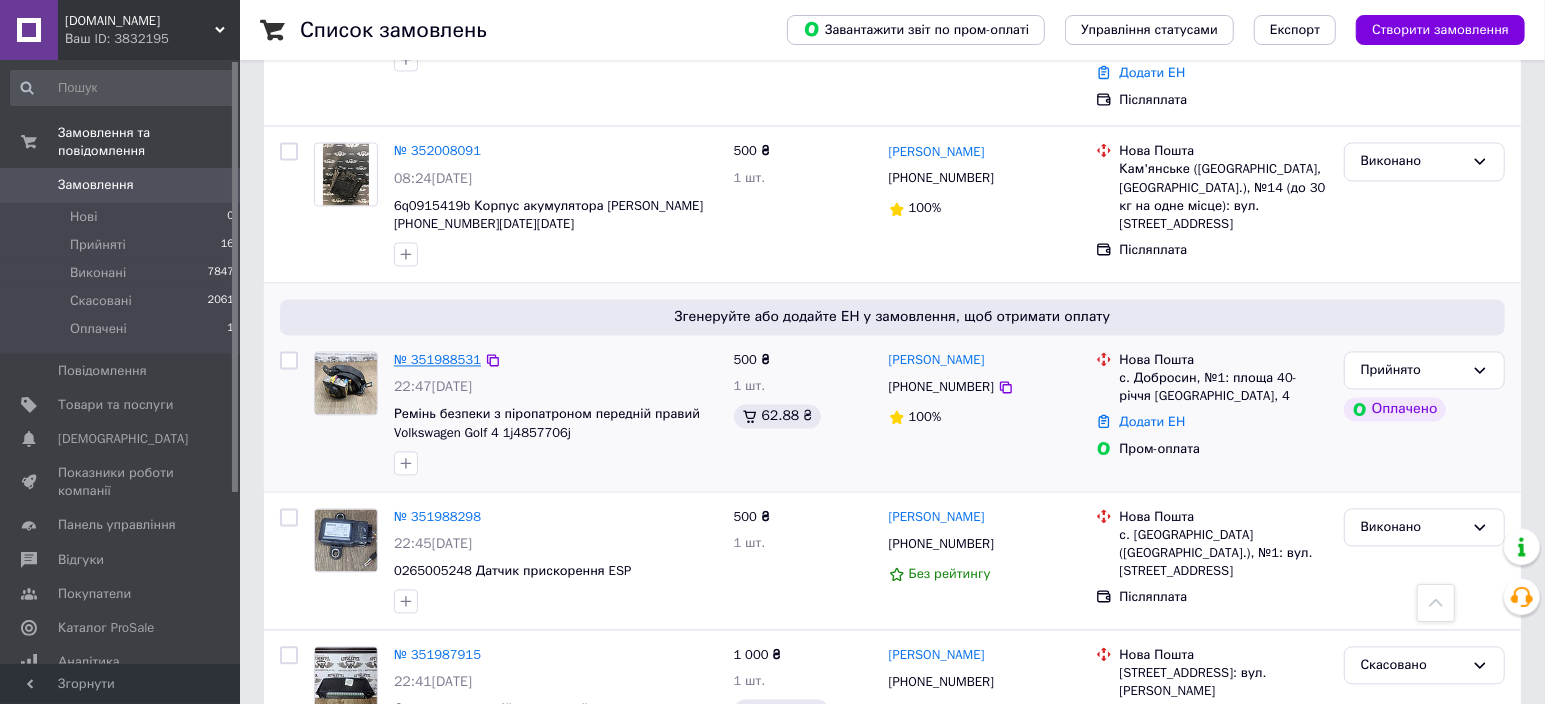 click on "№ 351988531" at bounding box center [437, 359] 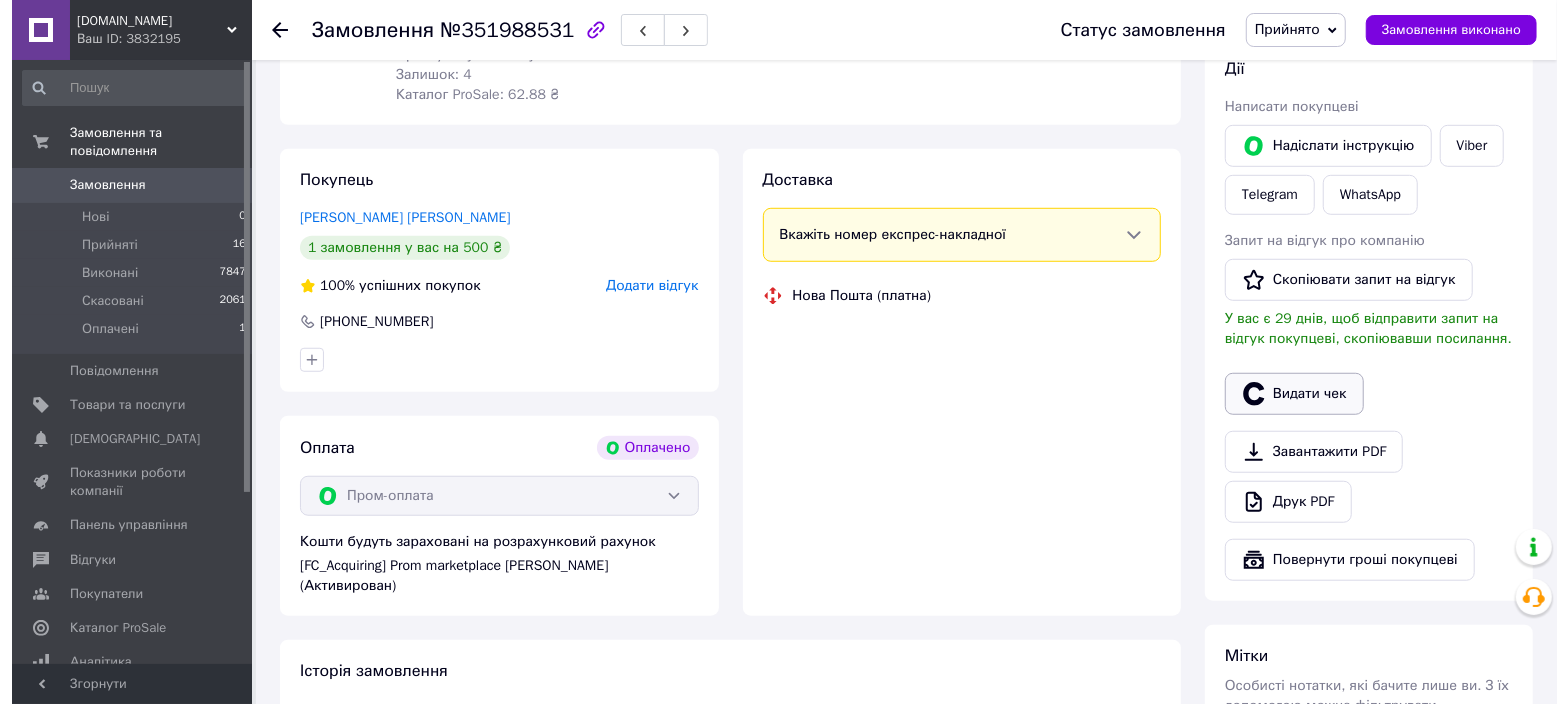 scroll, scrollTop: 855, scrollLeft: 0, axis: vertical 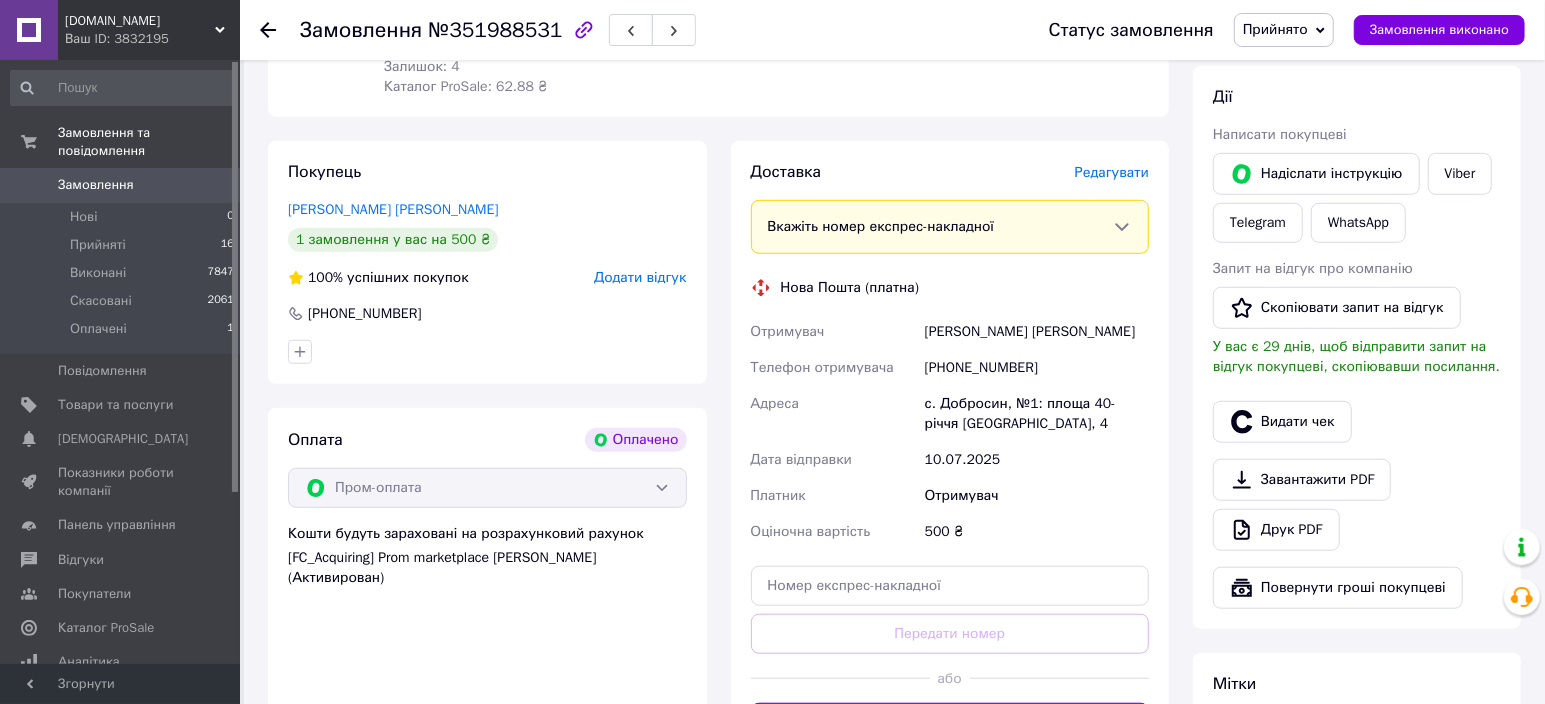 click on "[PERSON_NAME] покупцеві   [PERSON_NAME] інструкцію Viber Telegram WhatsApp Запит на відгук про компанію   Скопіювати запит на відгук У вас є 29 днів, щоб відправити запит на відгук покупцеві, скопіювавши посилання.   Видати чек   Завантажити PDF   Друк PDF   Повернути гроші покупцеві" at bounding box center [1357, 347] 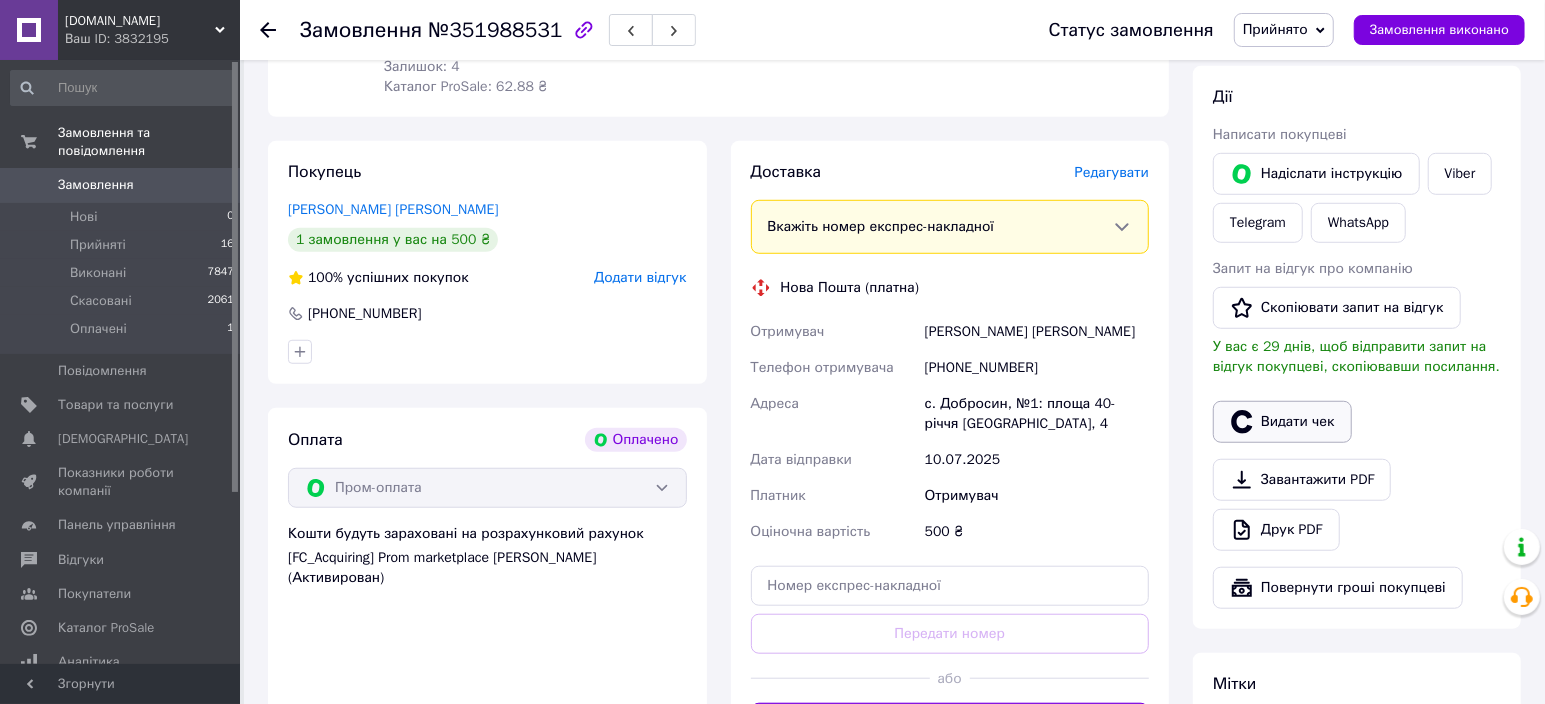 click on "Видати чек" at bounding box center [1282, 422] 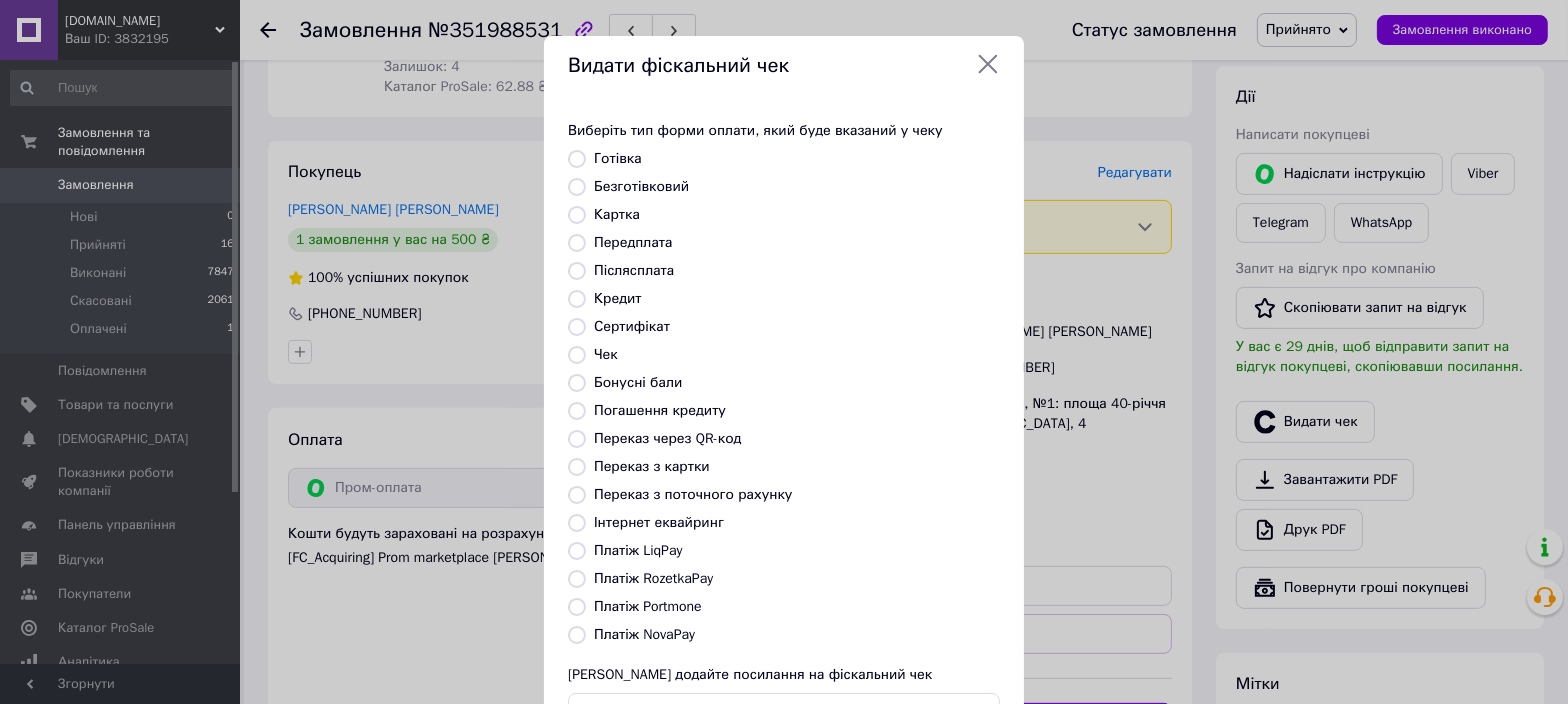 click on "Передплата" at bounding box center (633, 242) 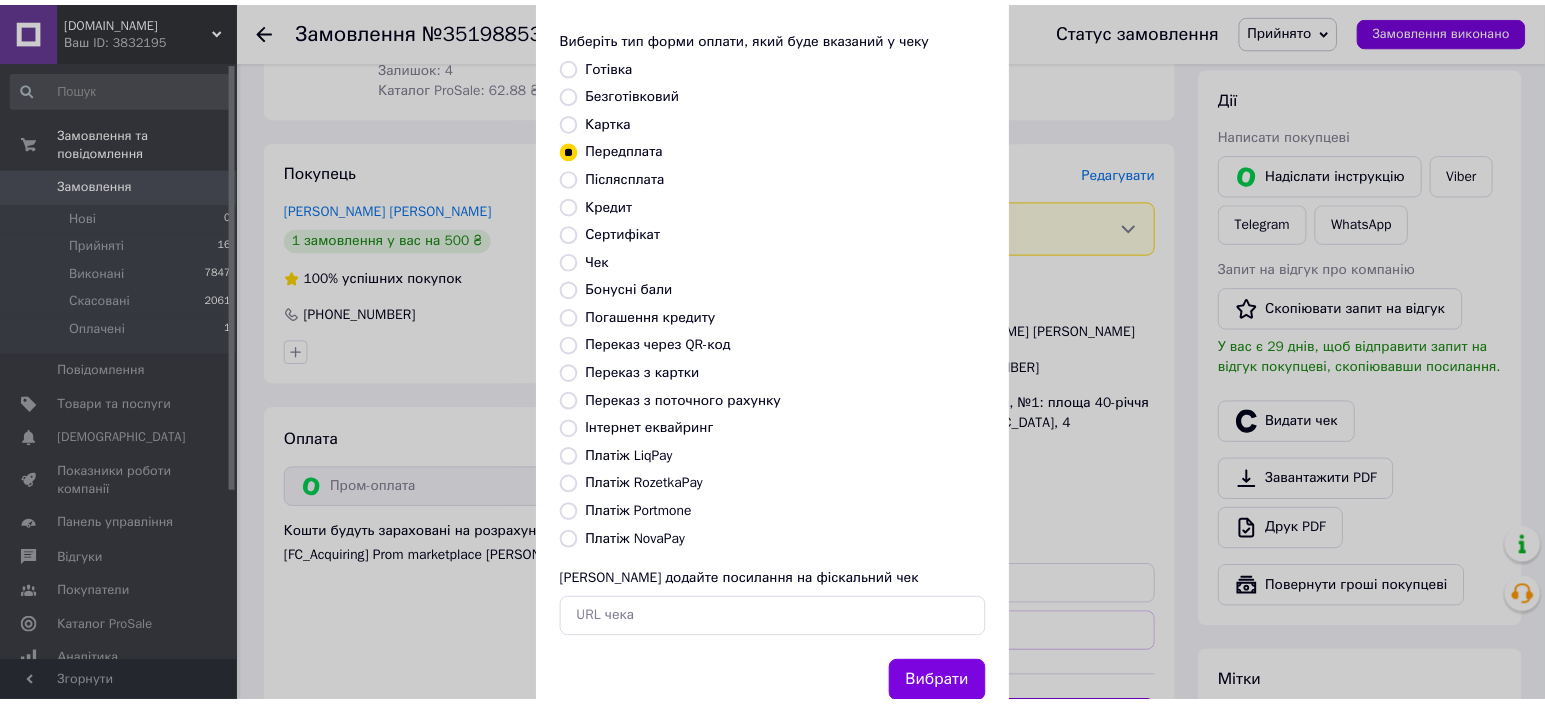 scroll, scrollTop: 155, scrollLeft: 0, axis: vertical 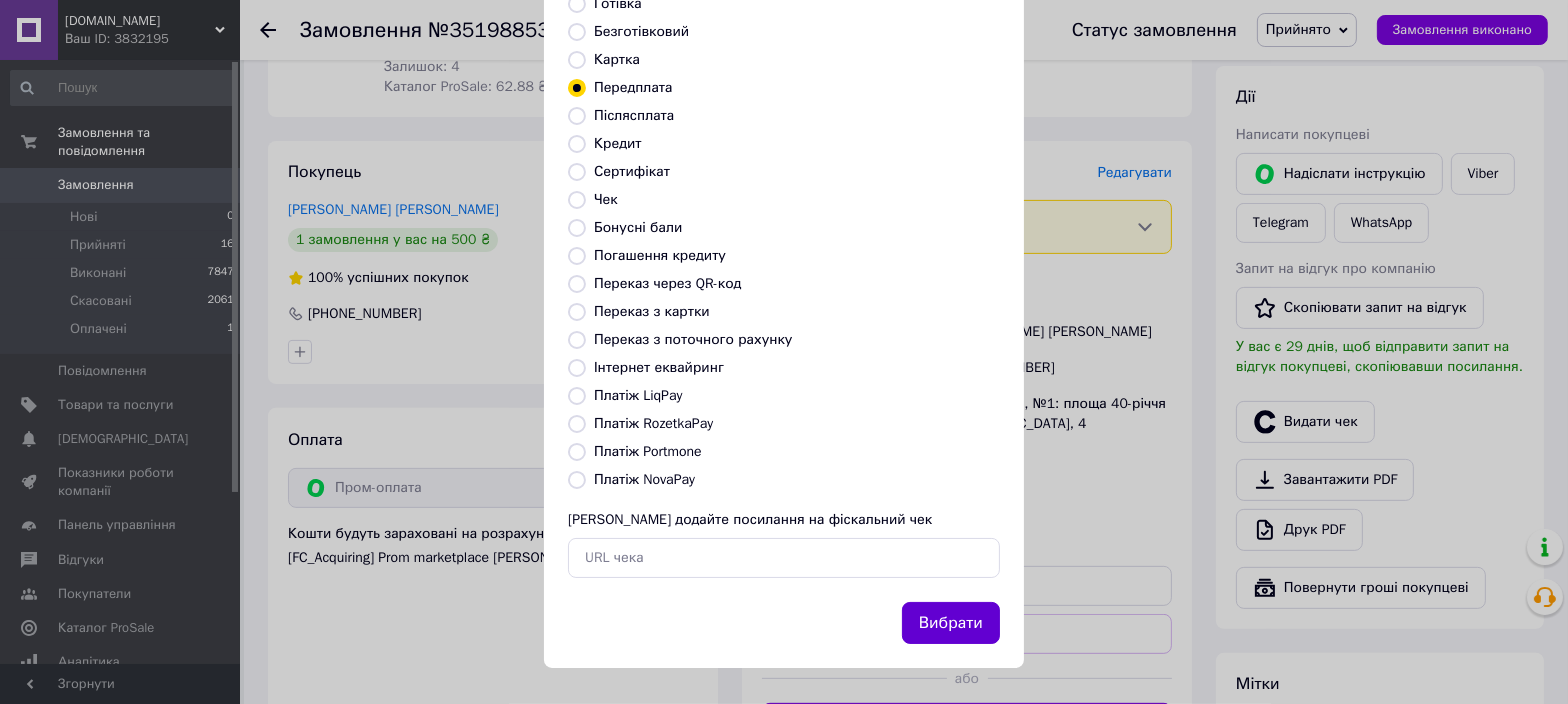 drag, startPoint x: 952, startPoint y: 585, endPoint x: 959, endPoint y: 612, distance: 27.89265 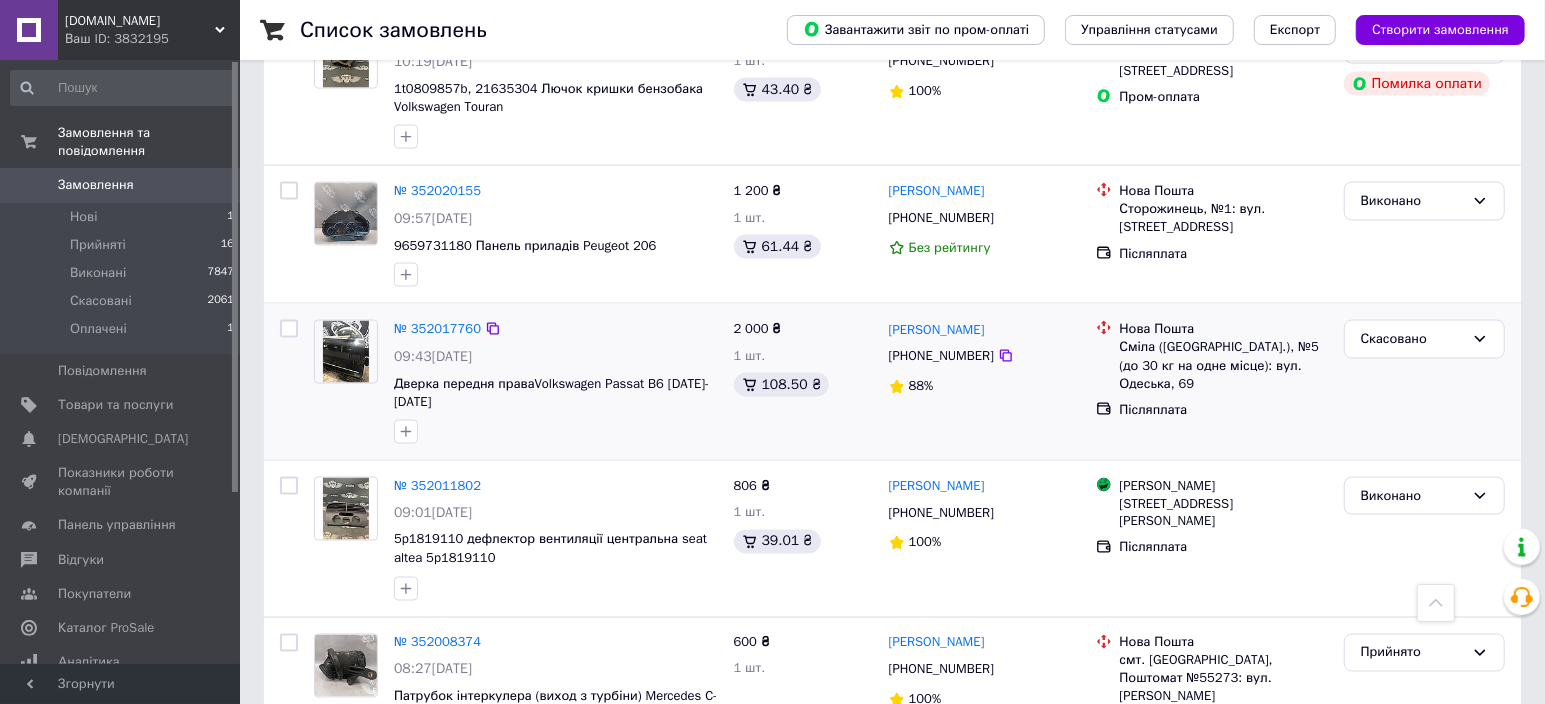 scroll, scrollTop: 2178, scrollLeft: 0, axis: vertical 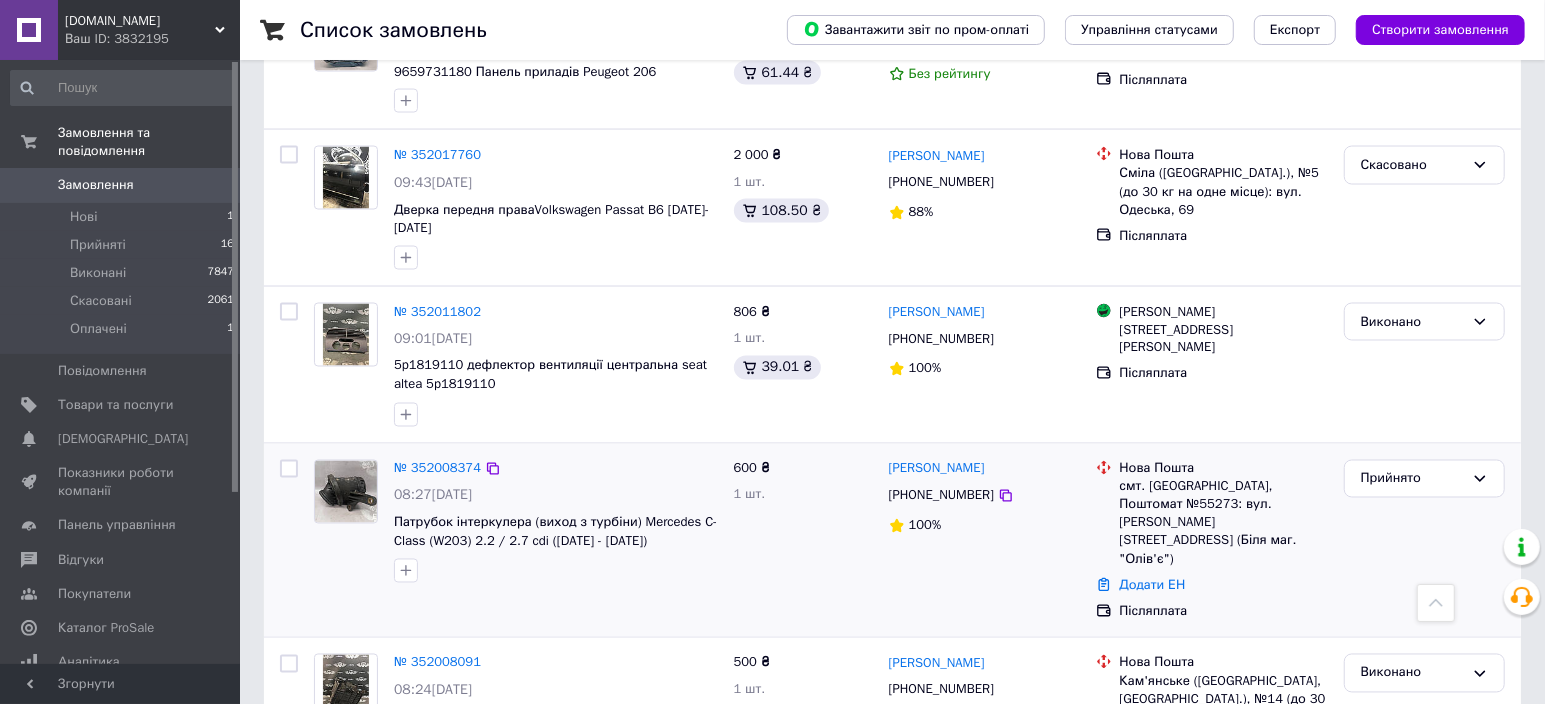click on "№ 352008374 08:27[DATE] Патрубок інтеркулера (виход з турбіни) Mercedes C-Class (W203) 2.2 / 2.7 cdi ([DATE] - [DATE]) a6110981807 600 ₴ 1 шт. [PERSON_NAME] [PHONE_NUMBER] 100% Нова Пошта смт. [GEOGRAPHIC_DATA], Поштомат №55273: вул. [PERSON_NAME][STREET_ADDRESS] (Біля маг. "Олів'є") Додати ЕН Післяплата Прийнято" at bounding box center [892, 541] 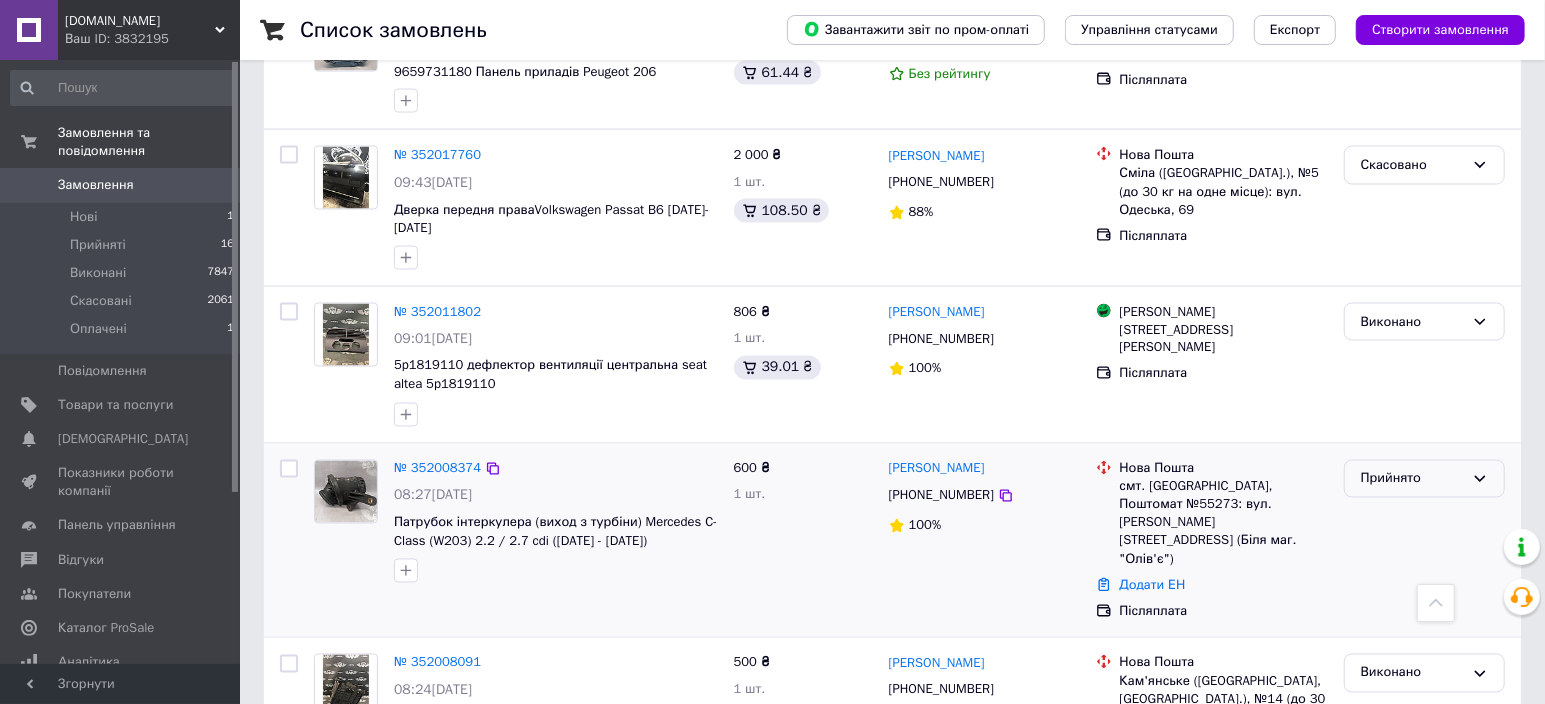 click on "Прийнято" at bounding box center (1412, 479) 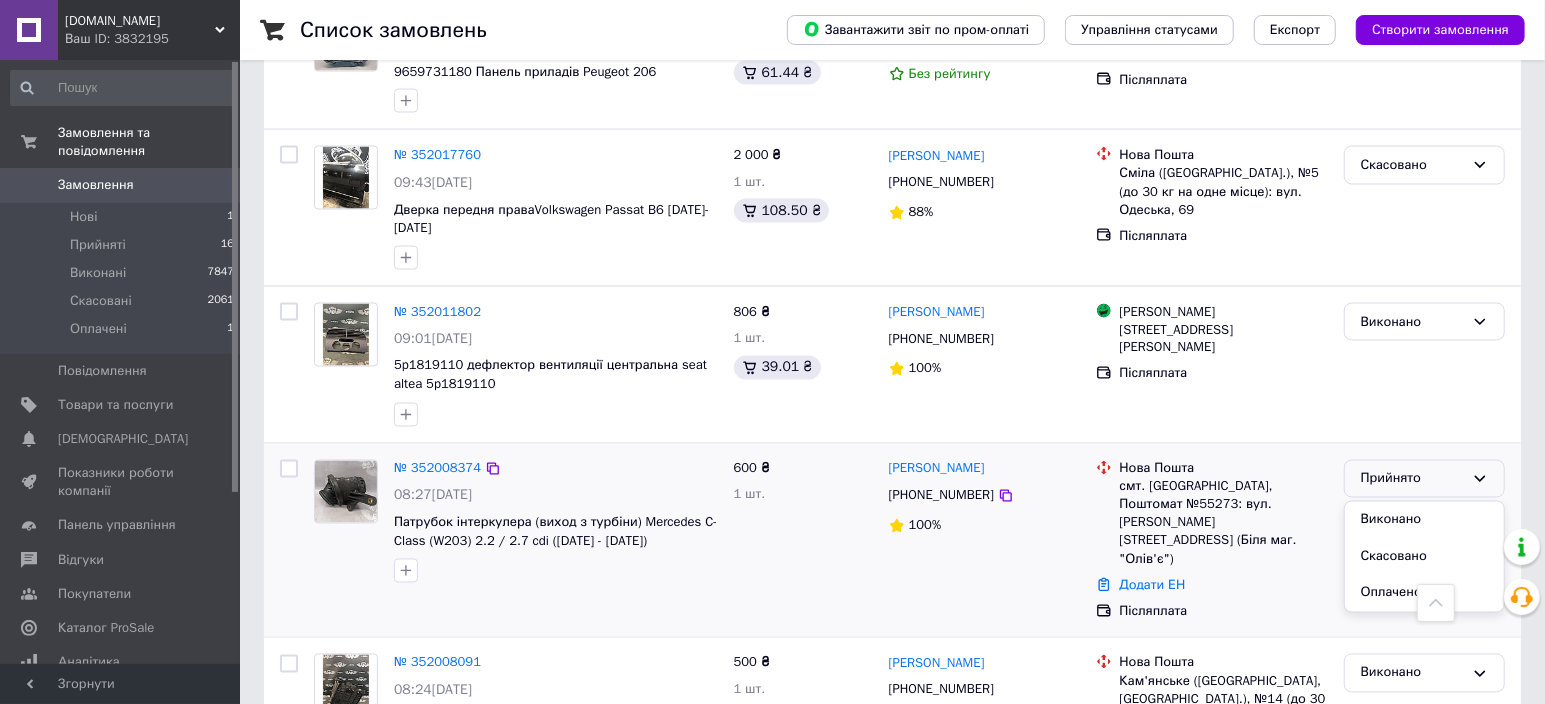 click on "Виконано" at bounding box center (1424, 520) 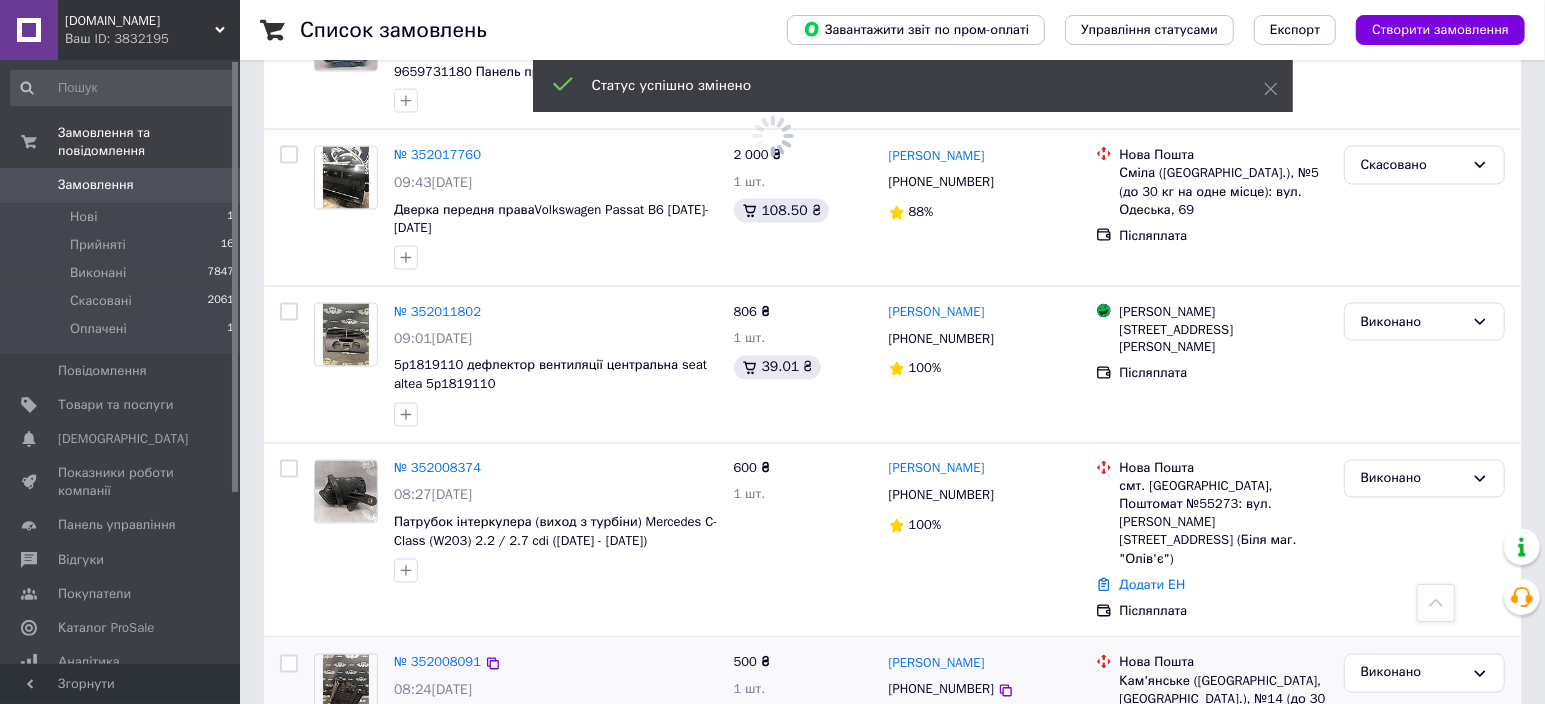 click on "Виконано" at bounding box center [1424, 716] 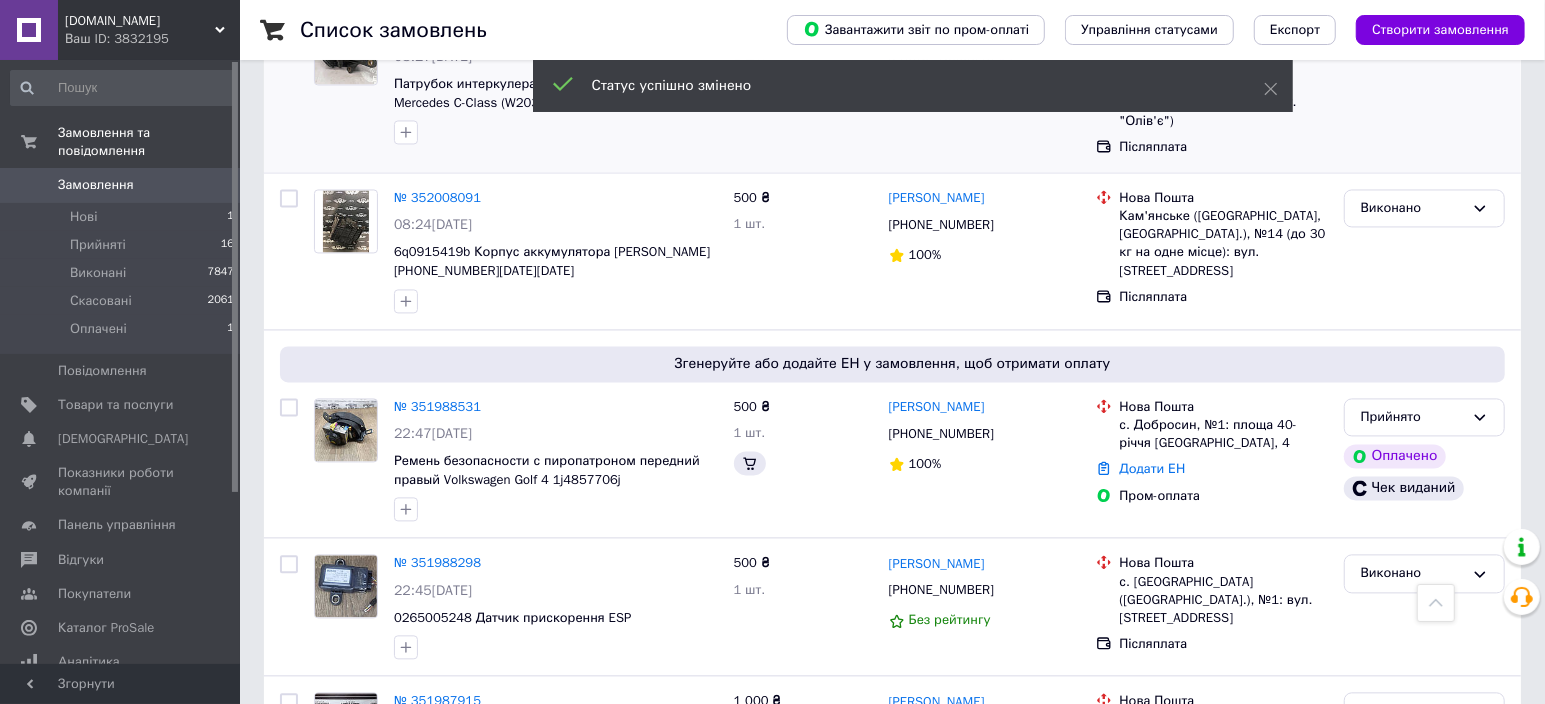 scroll, scrollTop: 2326, scrollLeft: 0, axis: vertical 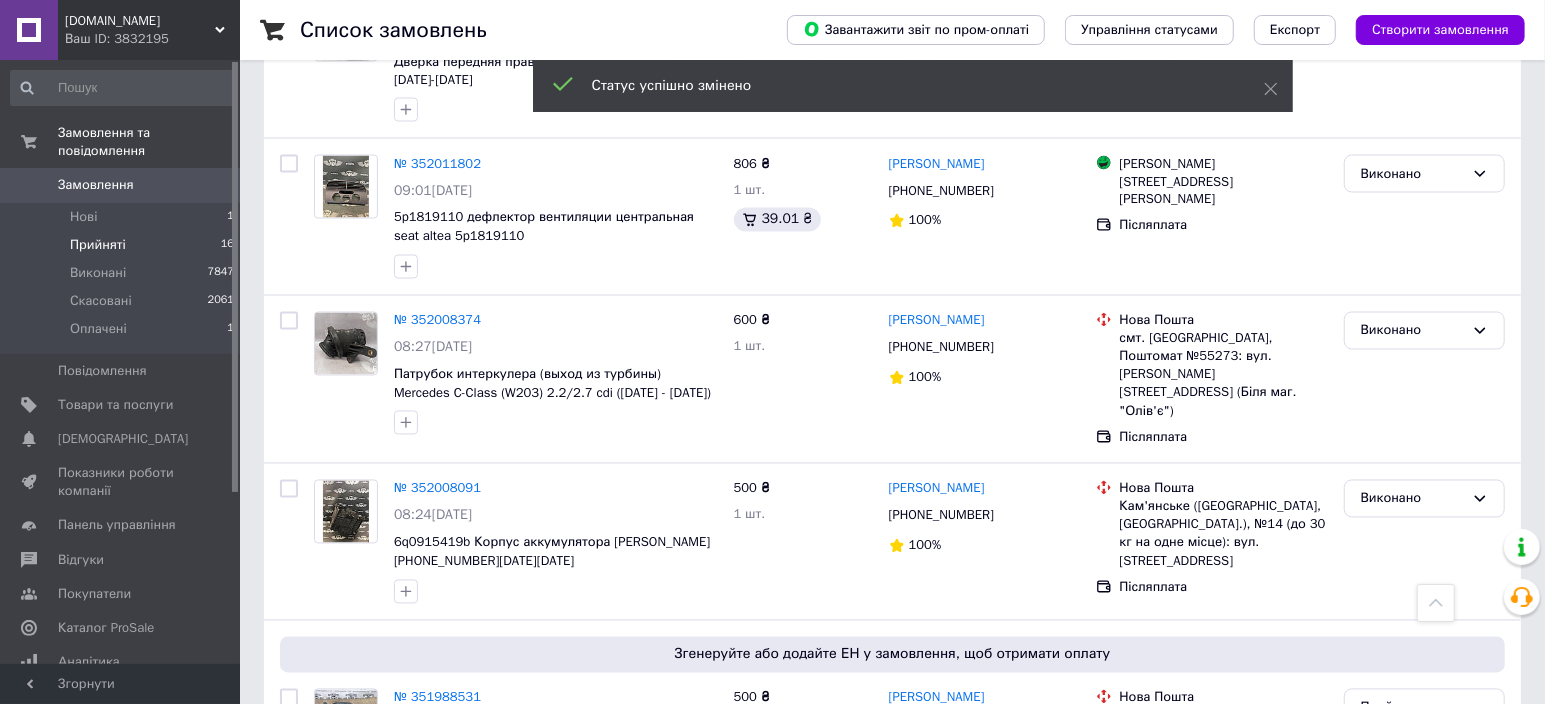click on "Прийняті 16" at bounding box center [123, 245] 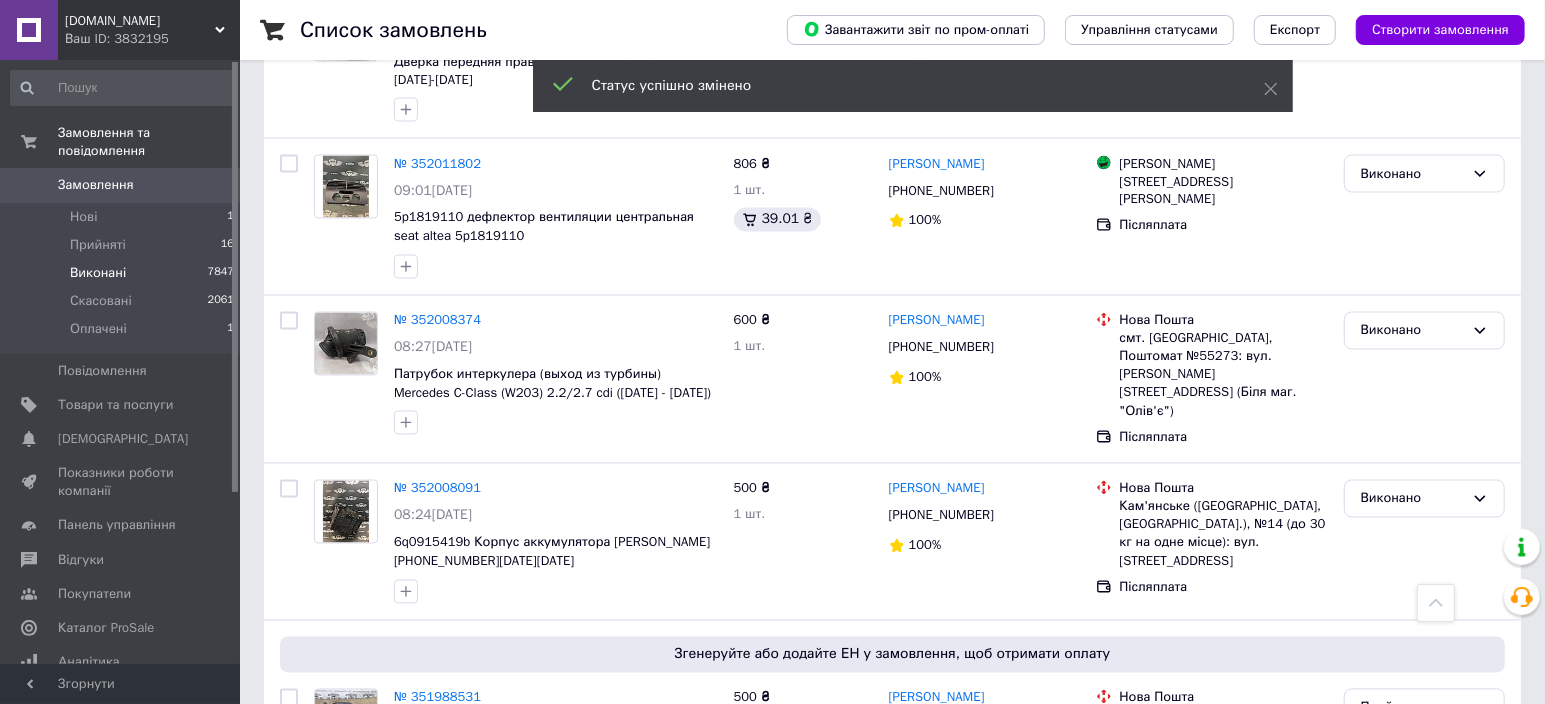 scroll, scrollTop: 2397, scrollLeft: 0, axis: vertical 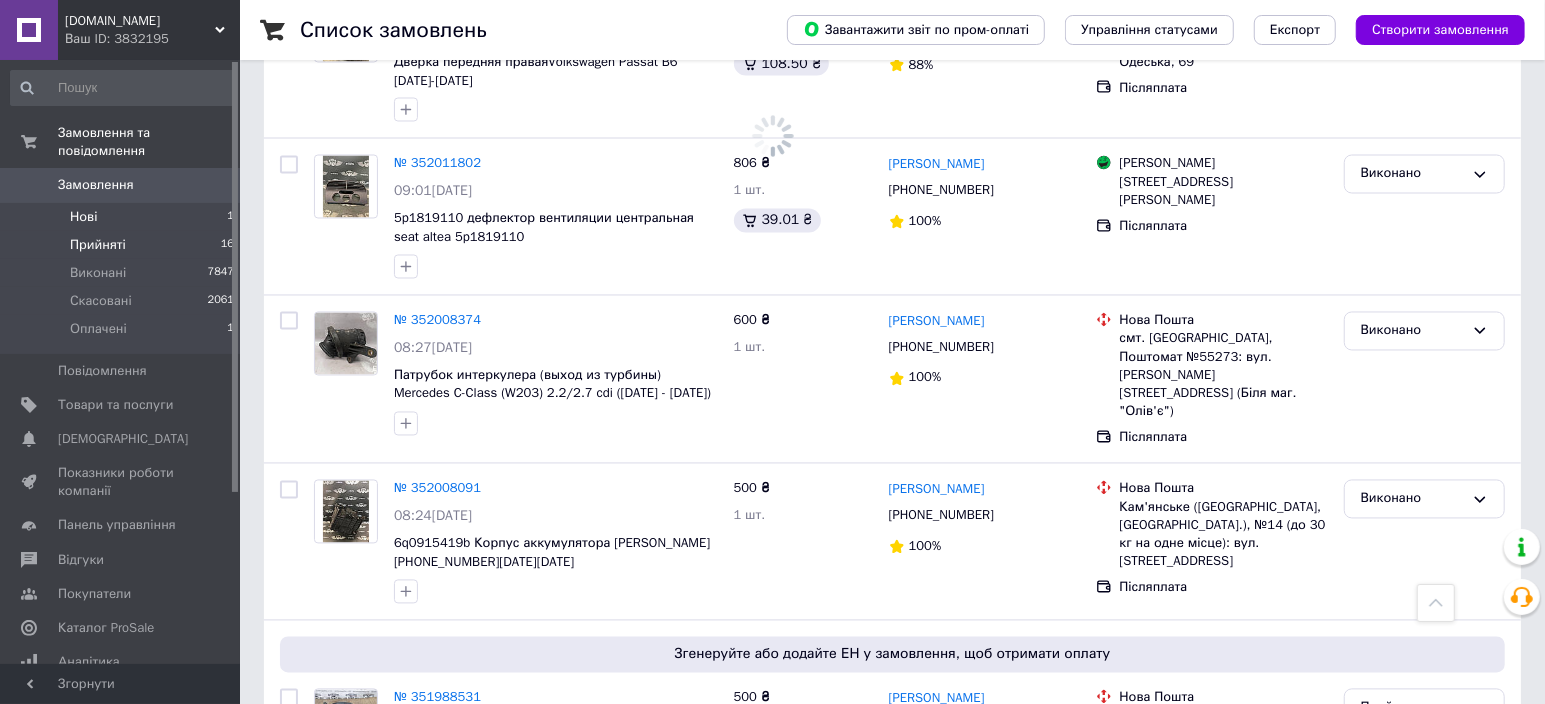 click on "Нові 1" at bounding box center [123, 217] 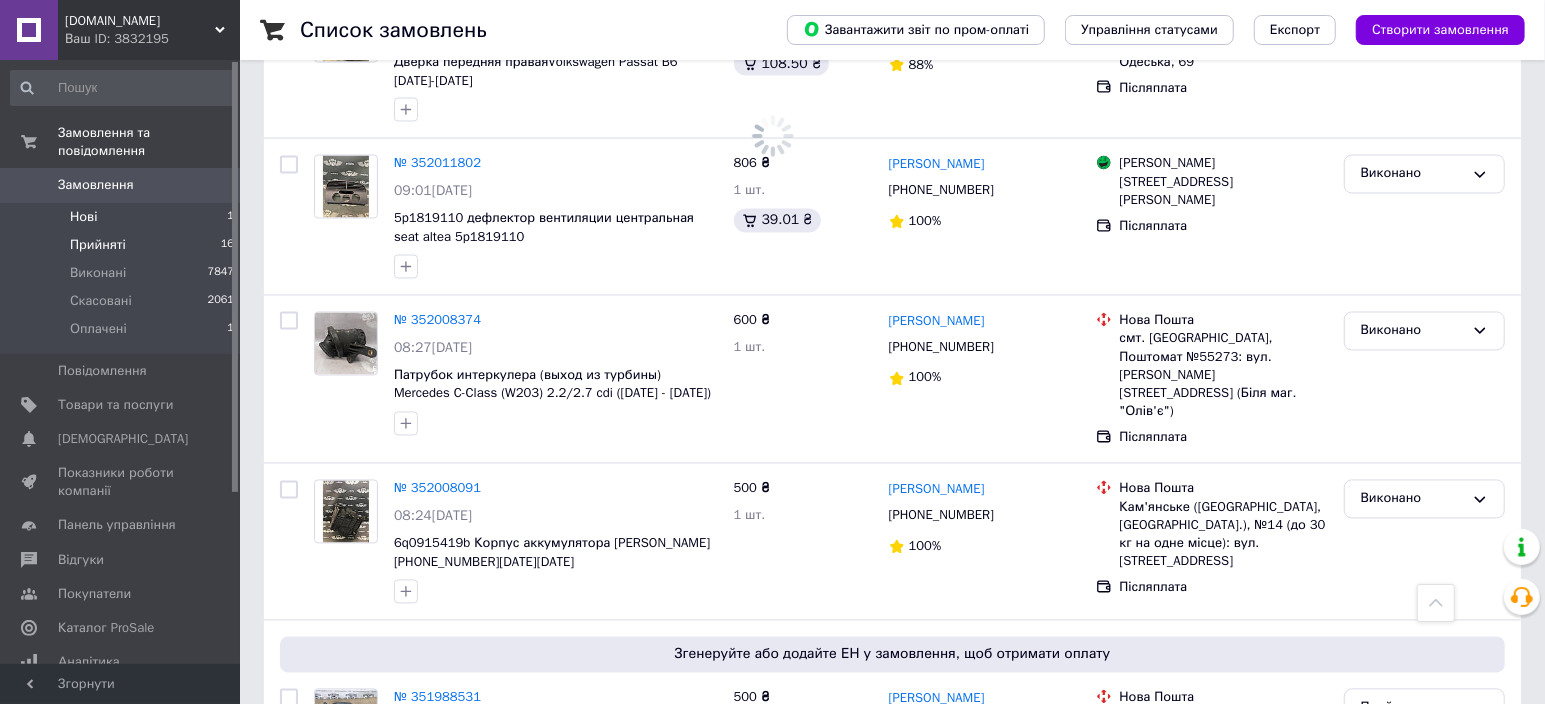 scroll, scrollTop: 0, scrollLeft: 0, axis: both 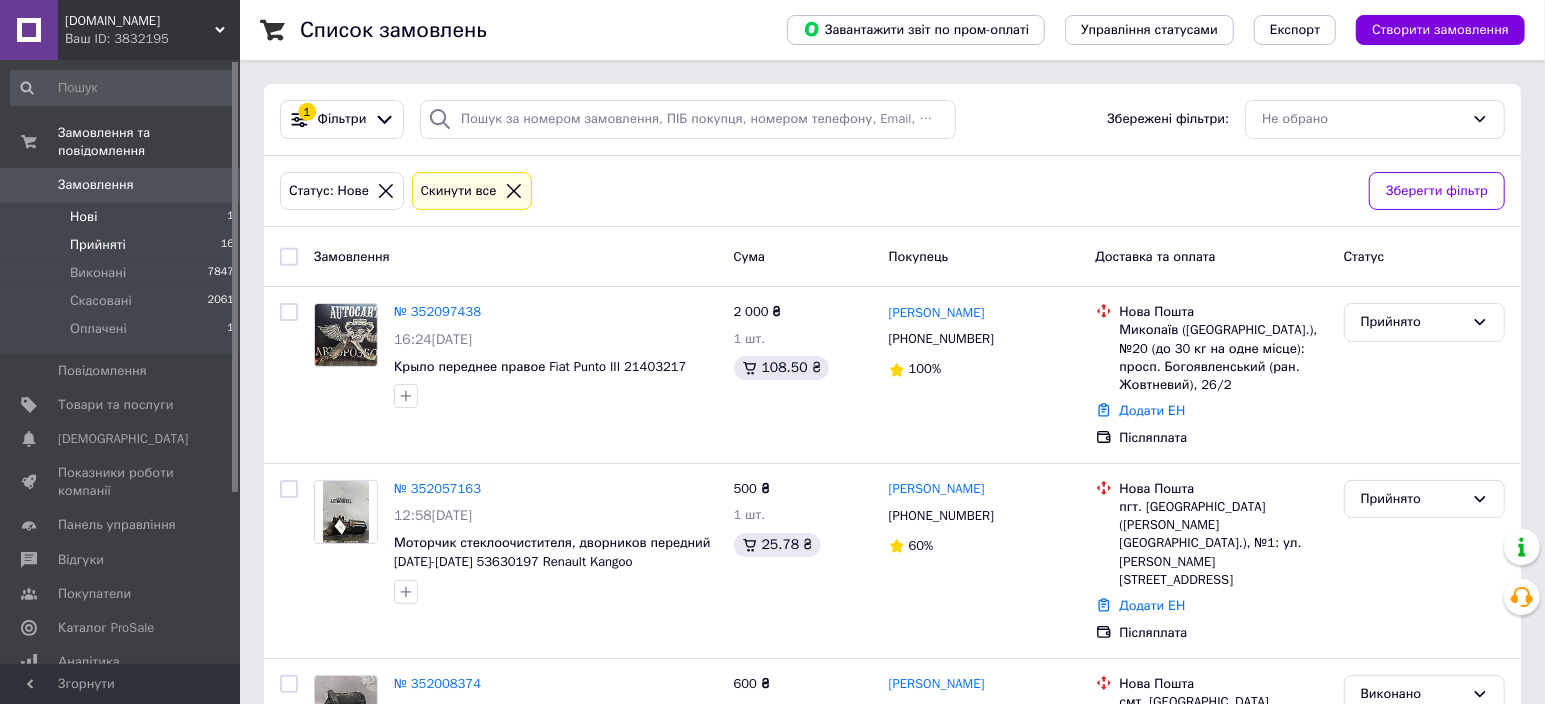 click on "Прийняті 16" at bounding box center (123, 245) 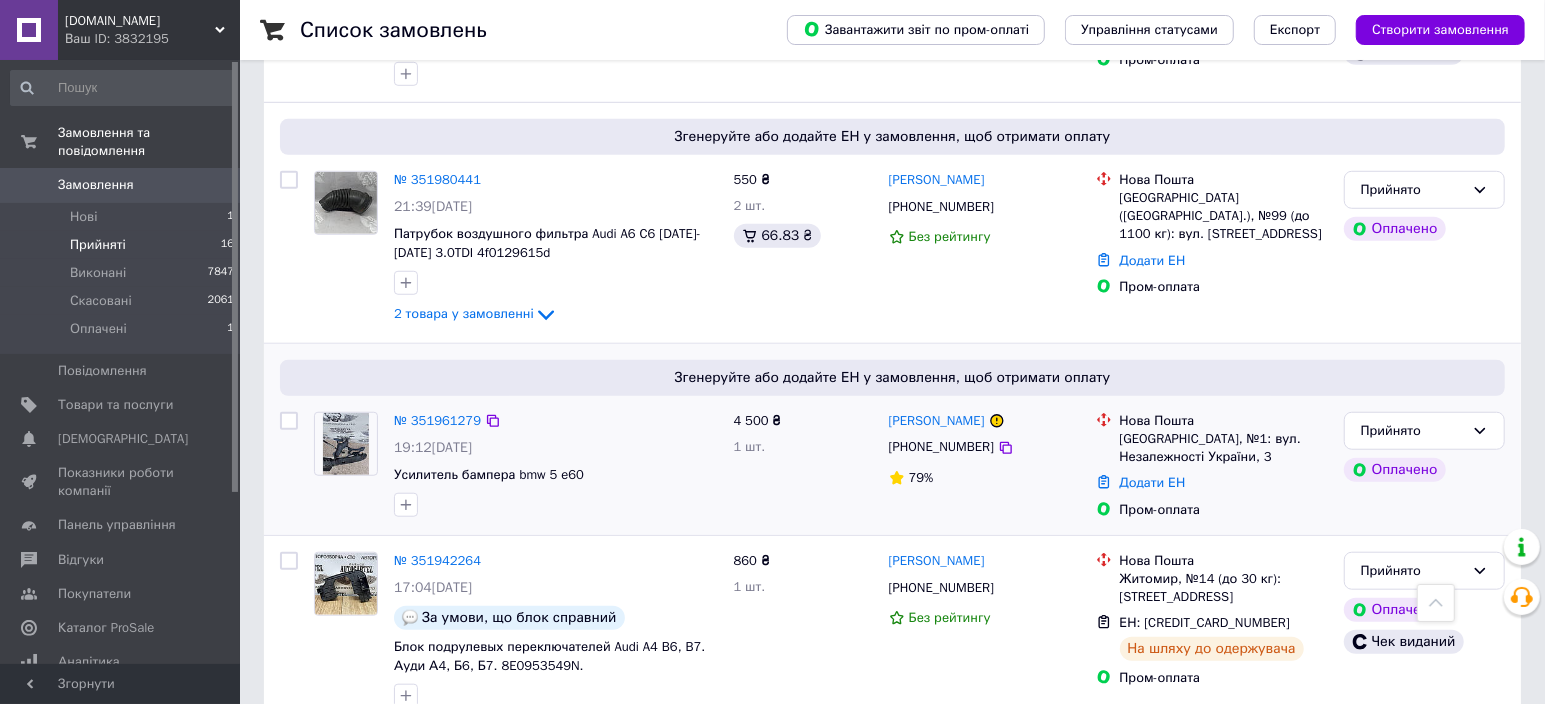 scroll, scrollTop: 900, scrollLeft: 0, axis: vertical 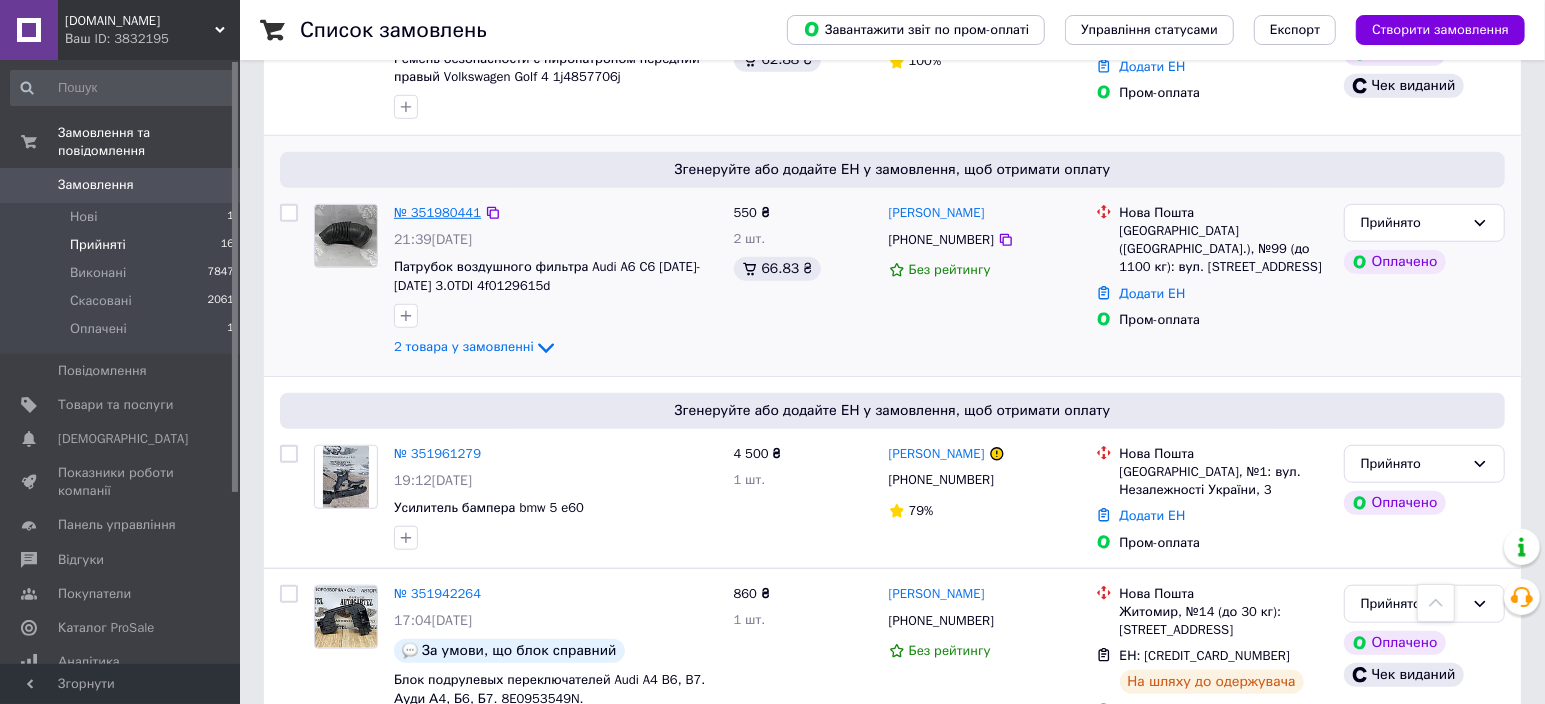 click on "№ 351980441" at bounding box center (437, 212) 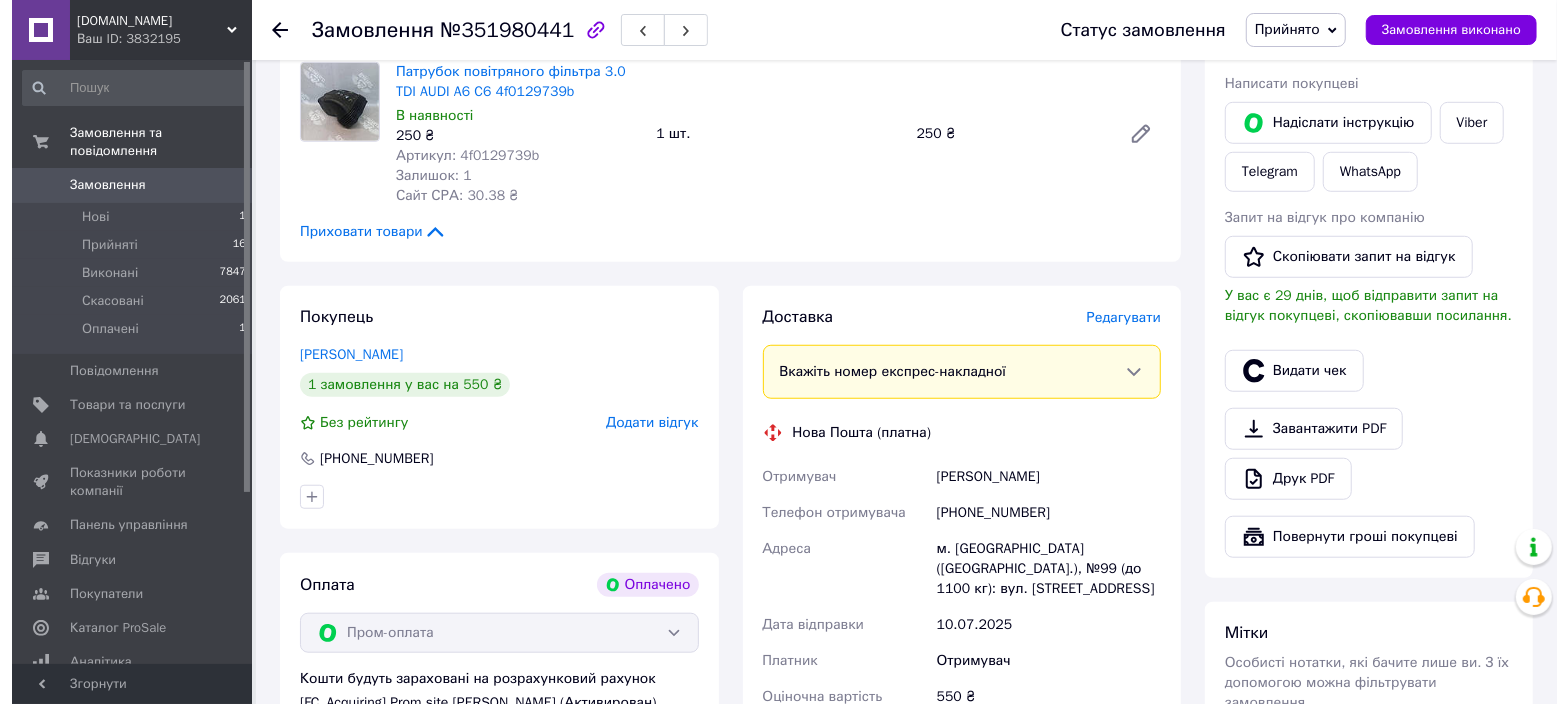 scroll, scrollTop: 987, scrollLeft: 0, axis: vertical 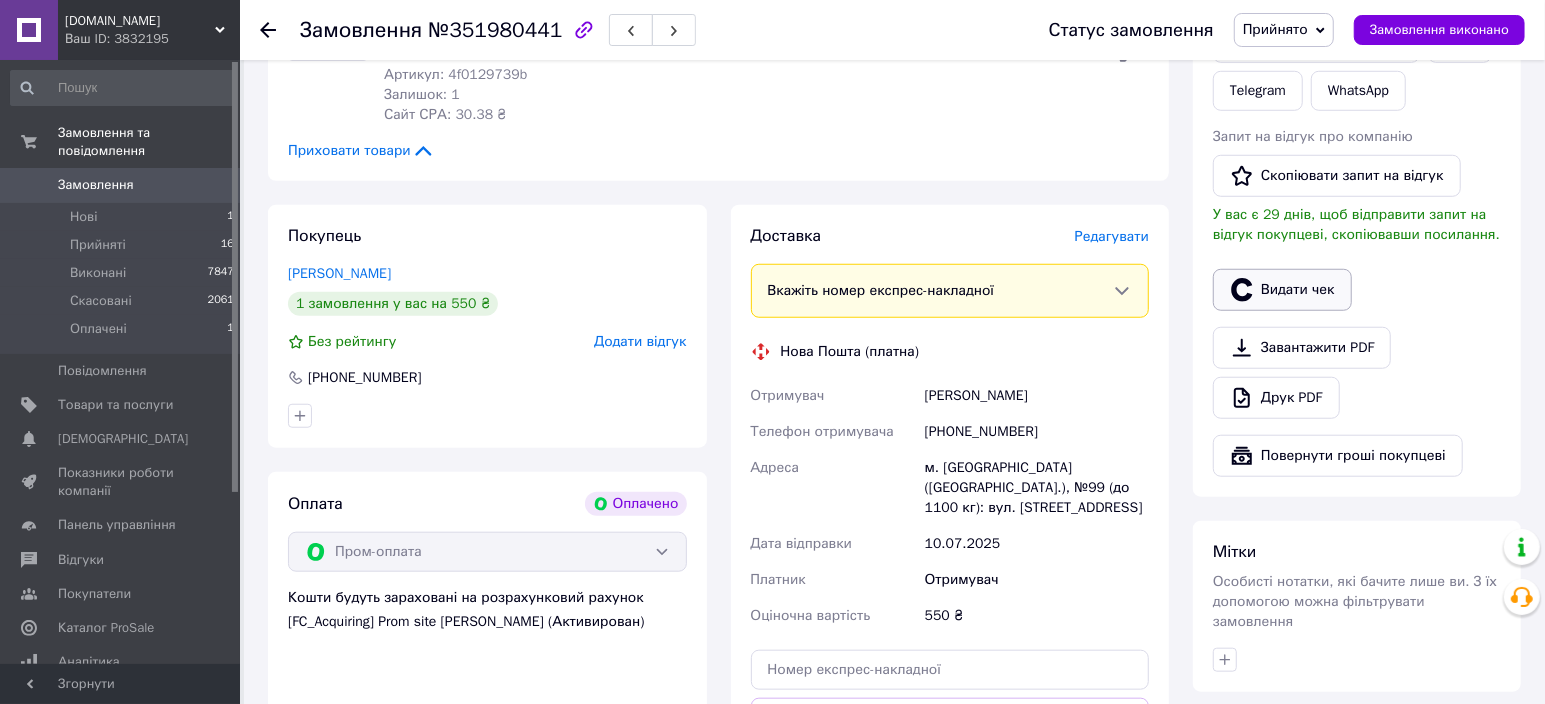 click 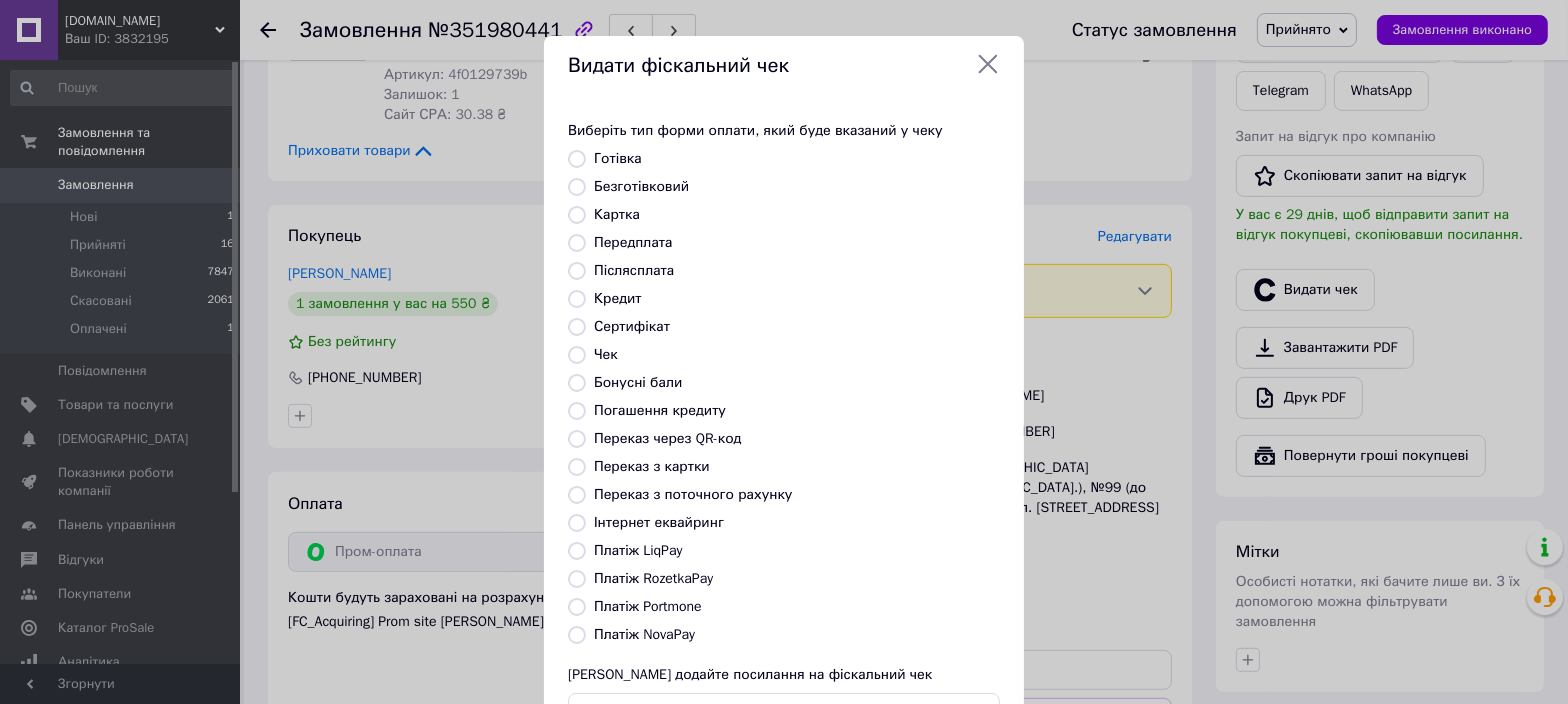 click on "Передплата" at bounding box center [633, 242] 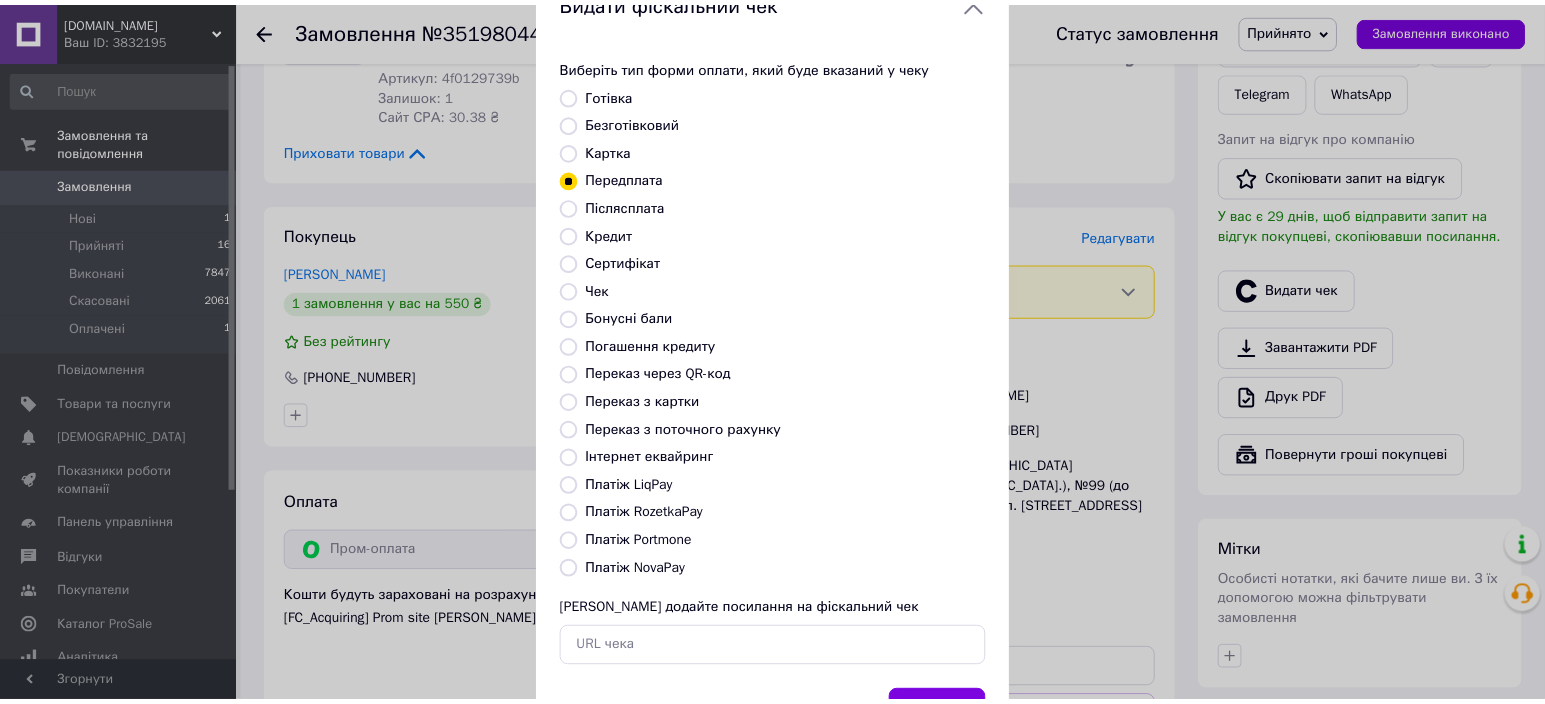 scroll, scrollTop: 155, scrollLeft: 0, axis: vertical 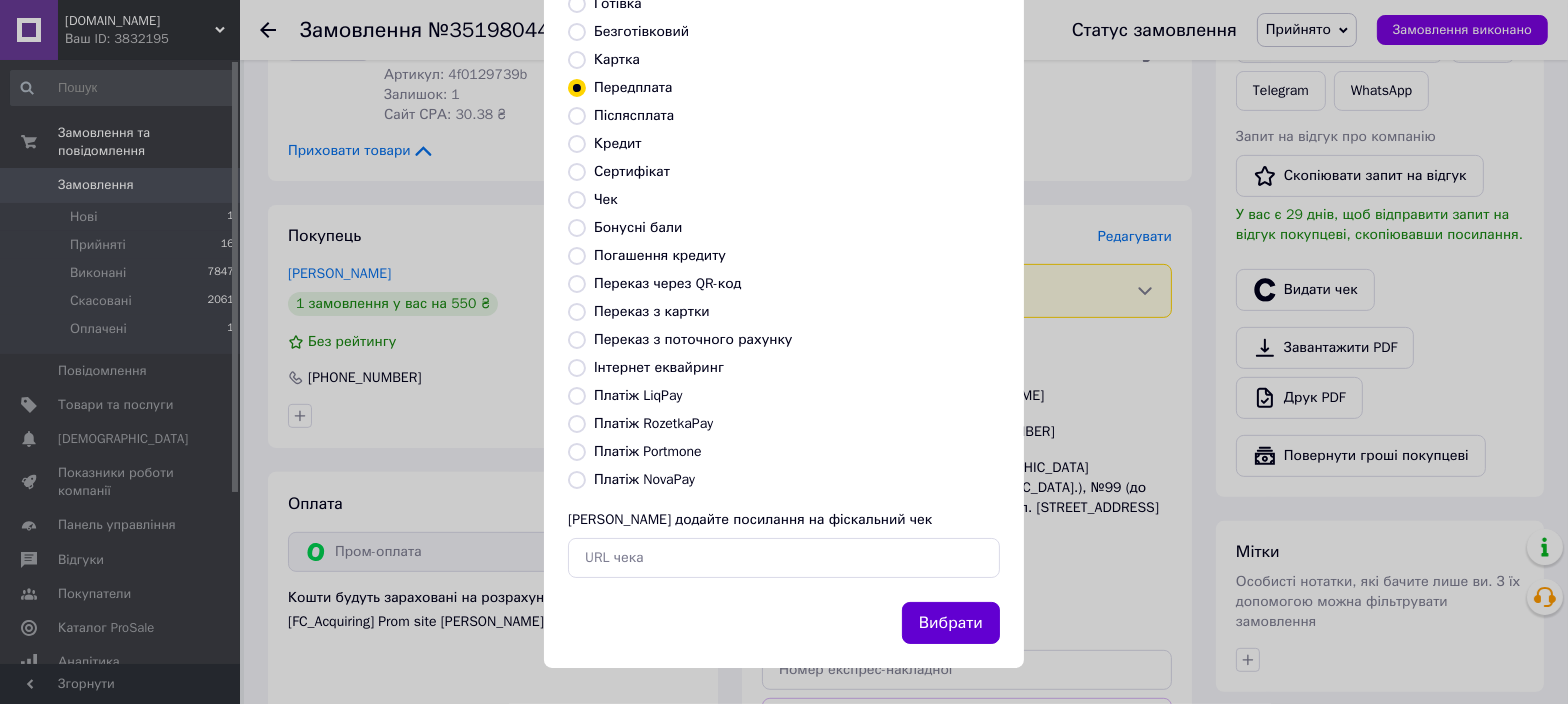 drag, startPoint x: 983, startPoint y: 646, endPoint x: 945, endPoint y: 629, distance: 41.62932 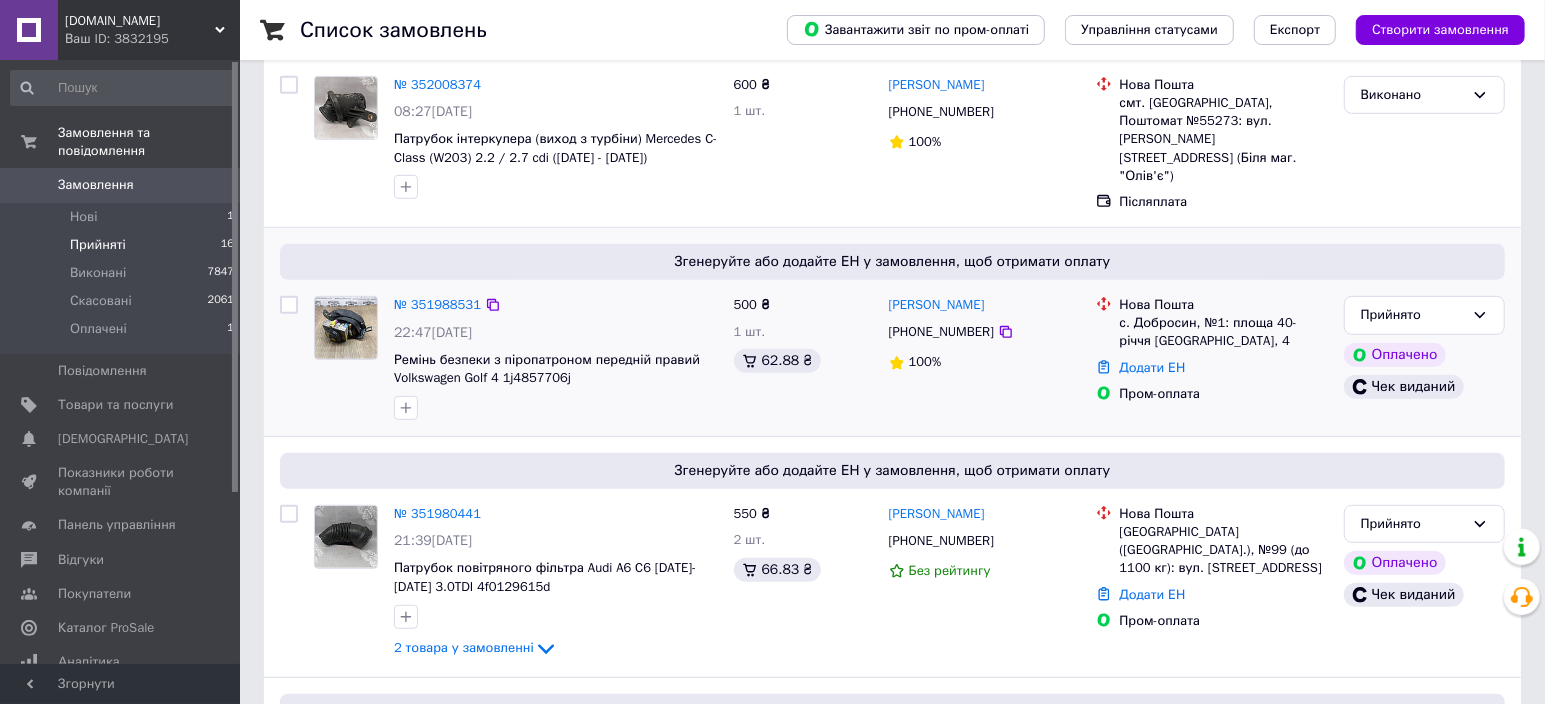 scroll, scrollTop: 1049, scrollLeft: 0, axis: vertical 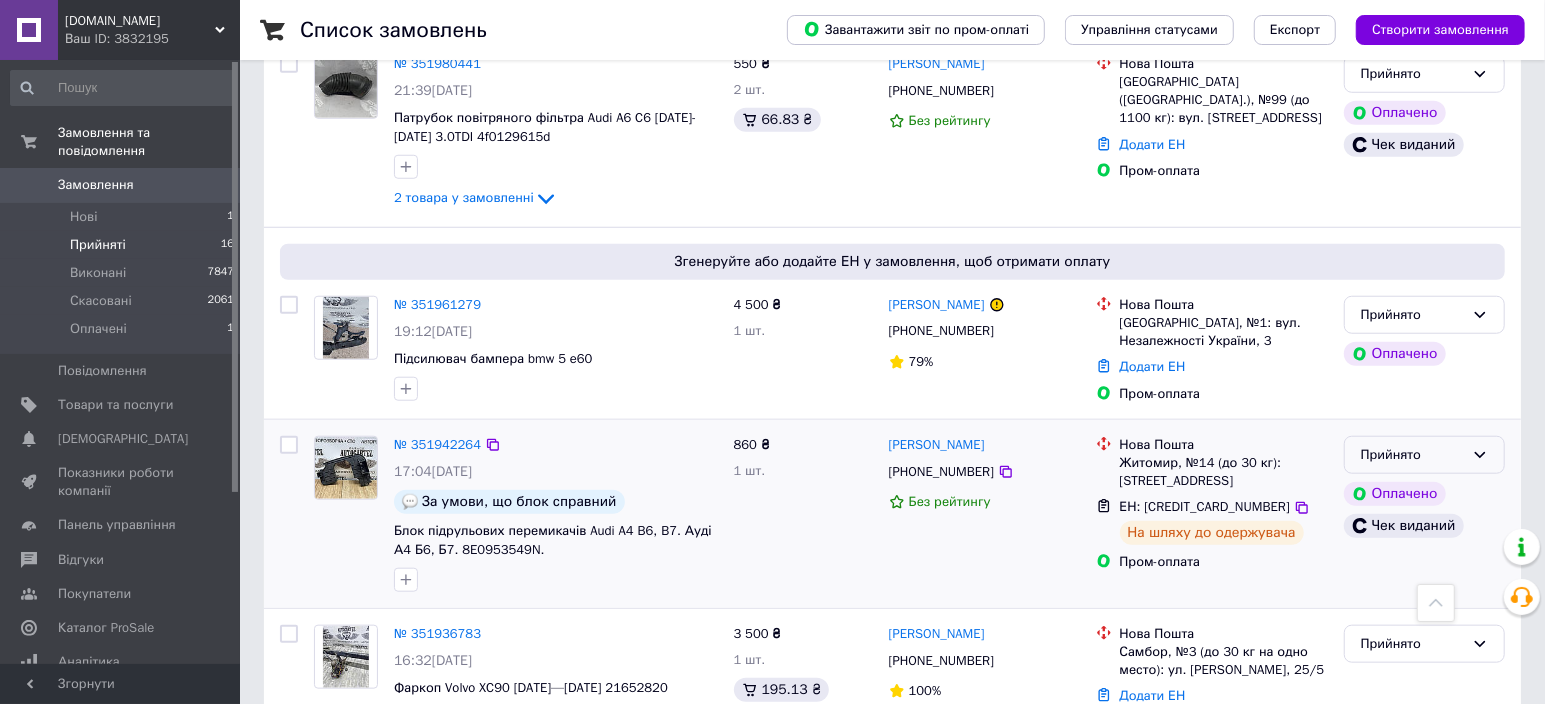 drag, startPoint x: 1464, startPoint y: 376, endPoint x: 1465, endPoint y: 397, distance: 21.023796 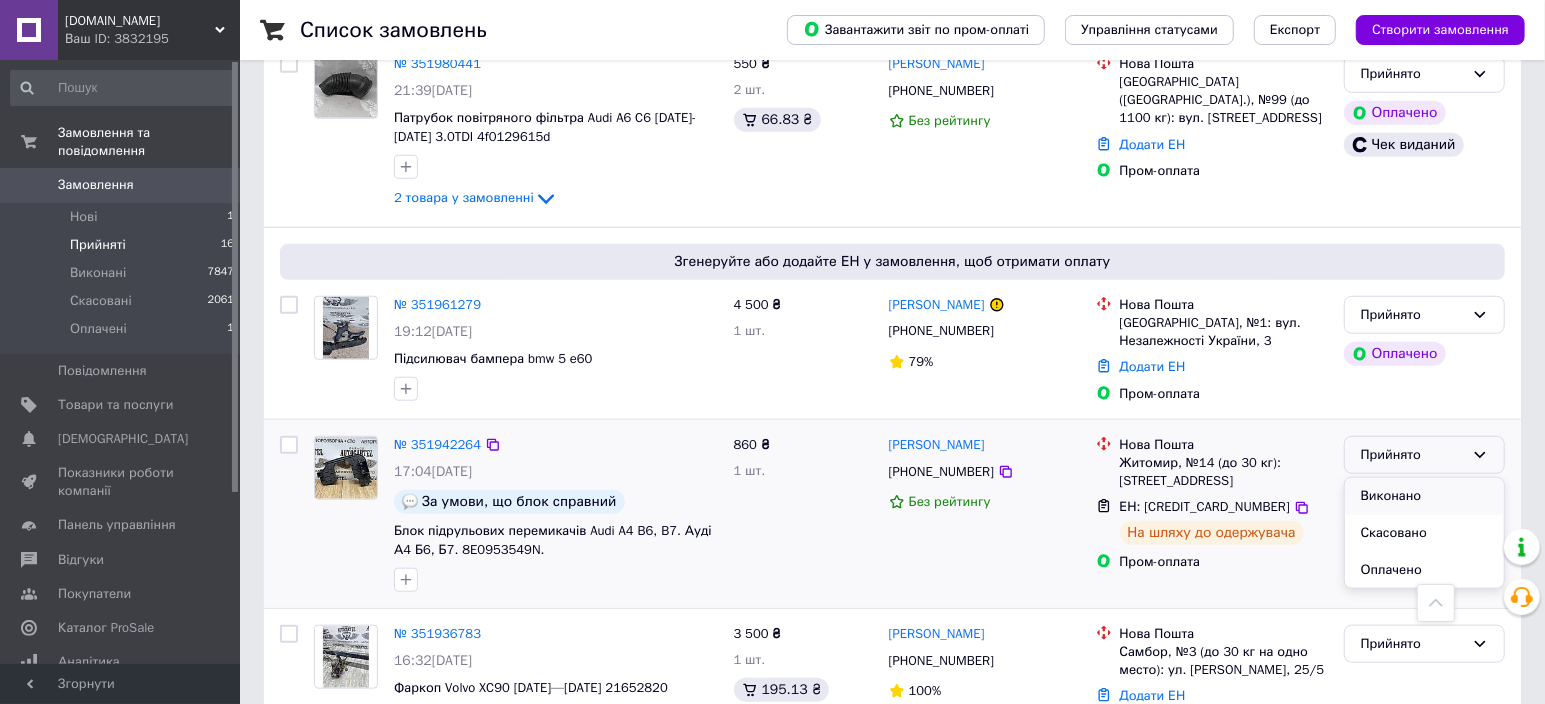 click on "Виконано" at bounding box center (1424, 496) 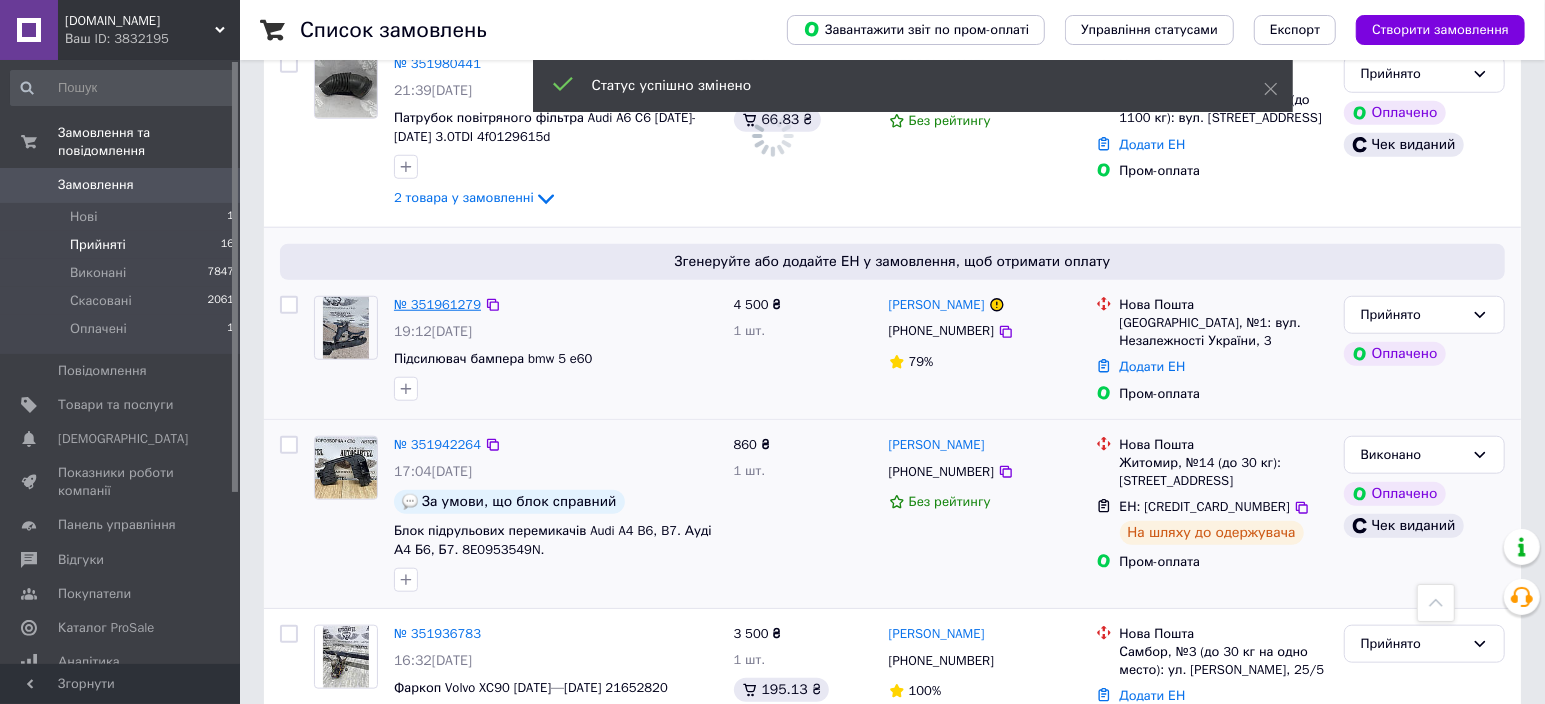 click on "№ 351961279" at bounding box center [437, 304] 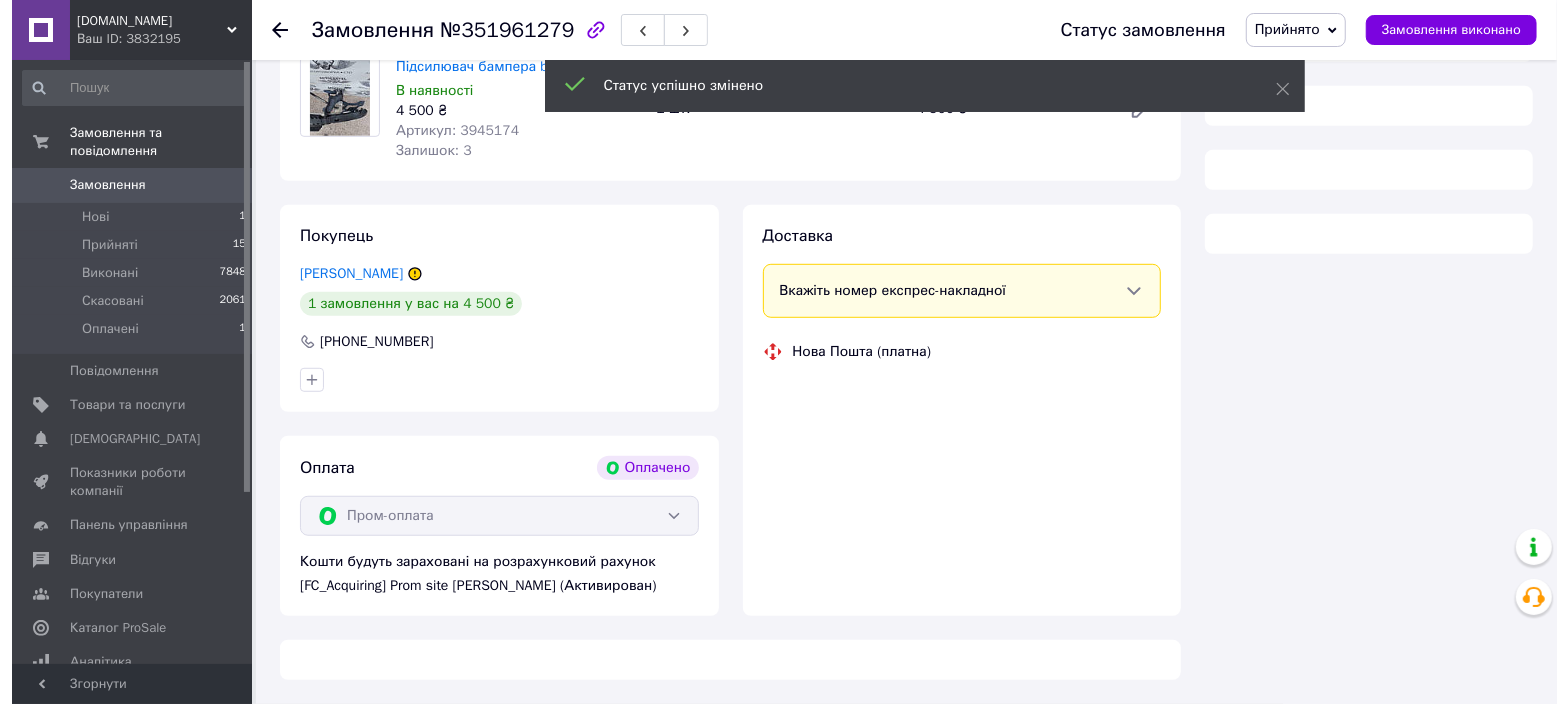 scroll, scrollTop: 1049, scrollLeft: 0, axis: vertical 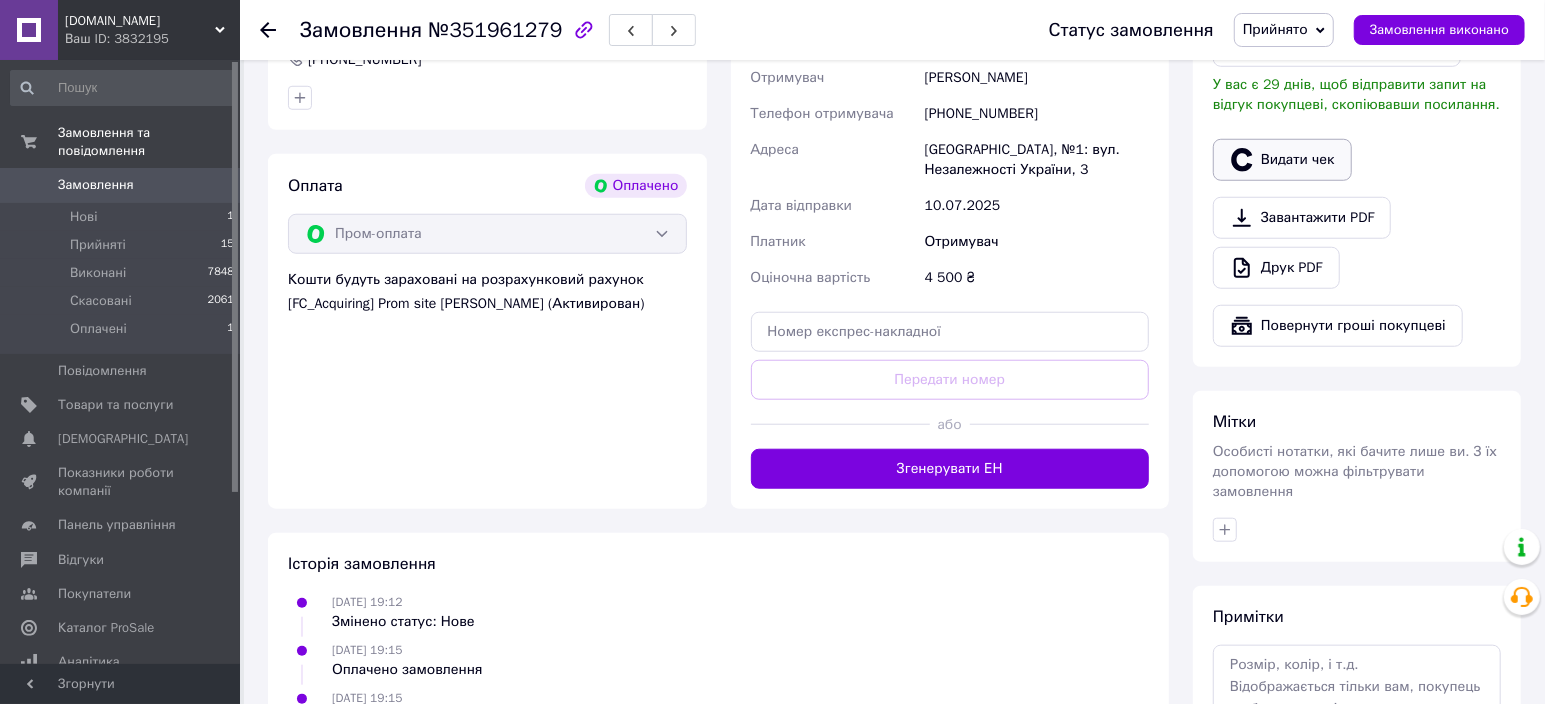 click on "Видати чек" at bounding box center [1282, 160] 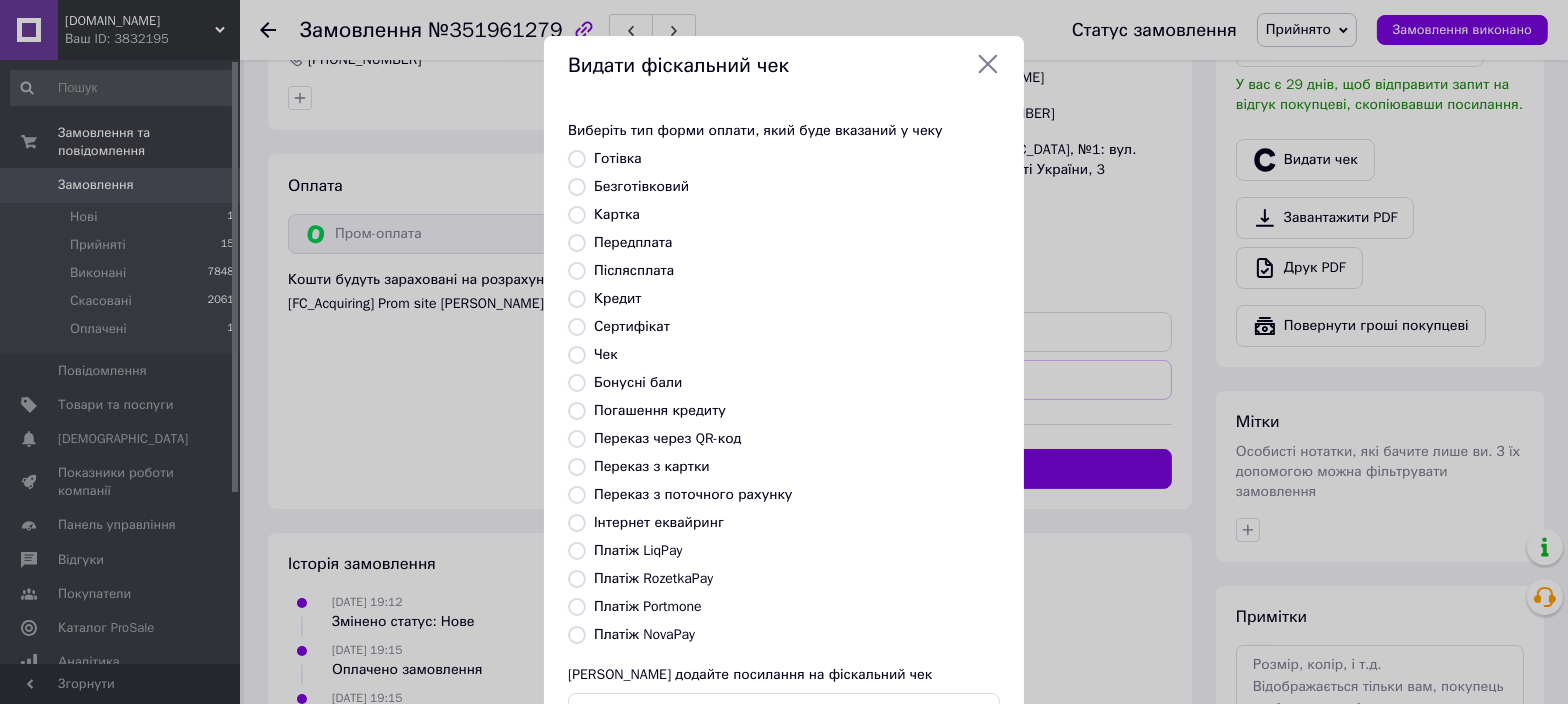 click on "Передплата" at bounding box center (633, 242) 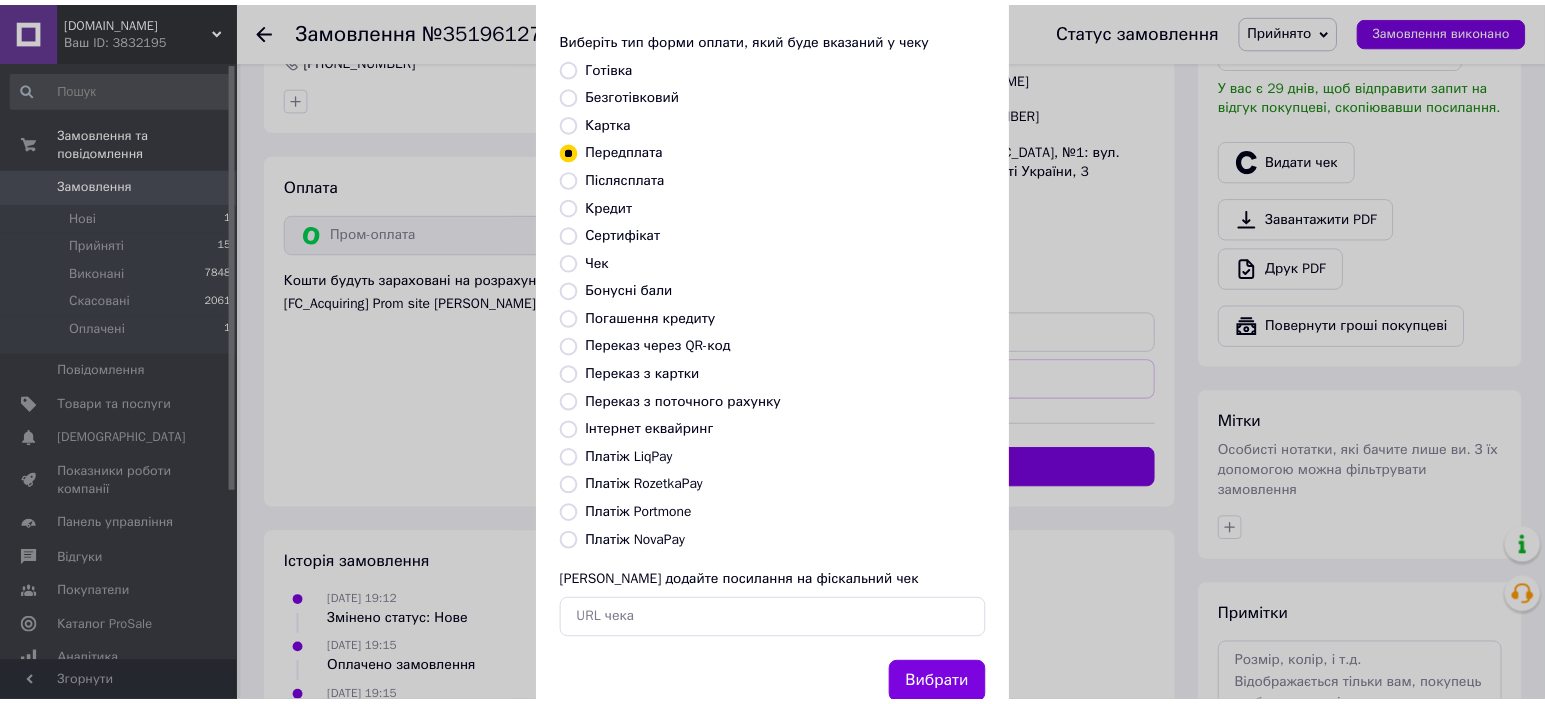 scroll, scrollTop: 155, scrollLeft: 0, axis: vertical 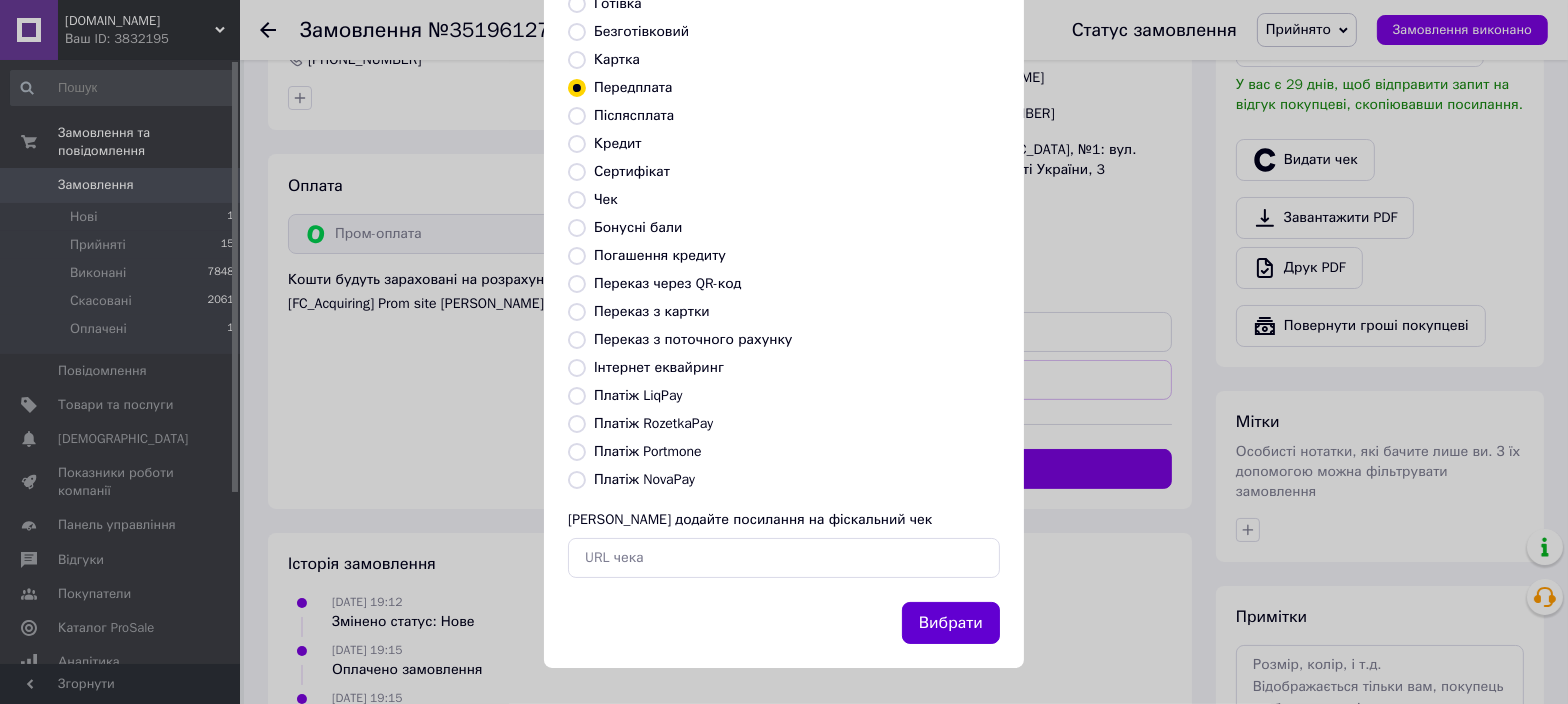 click on "Вибрати" at bounding box center [951, 623] 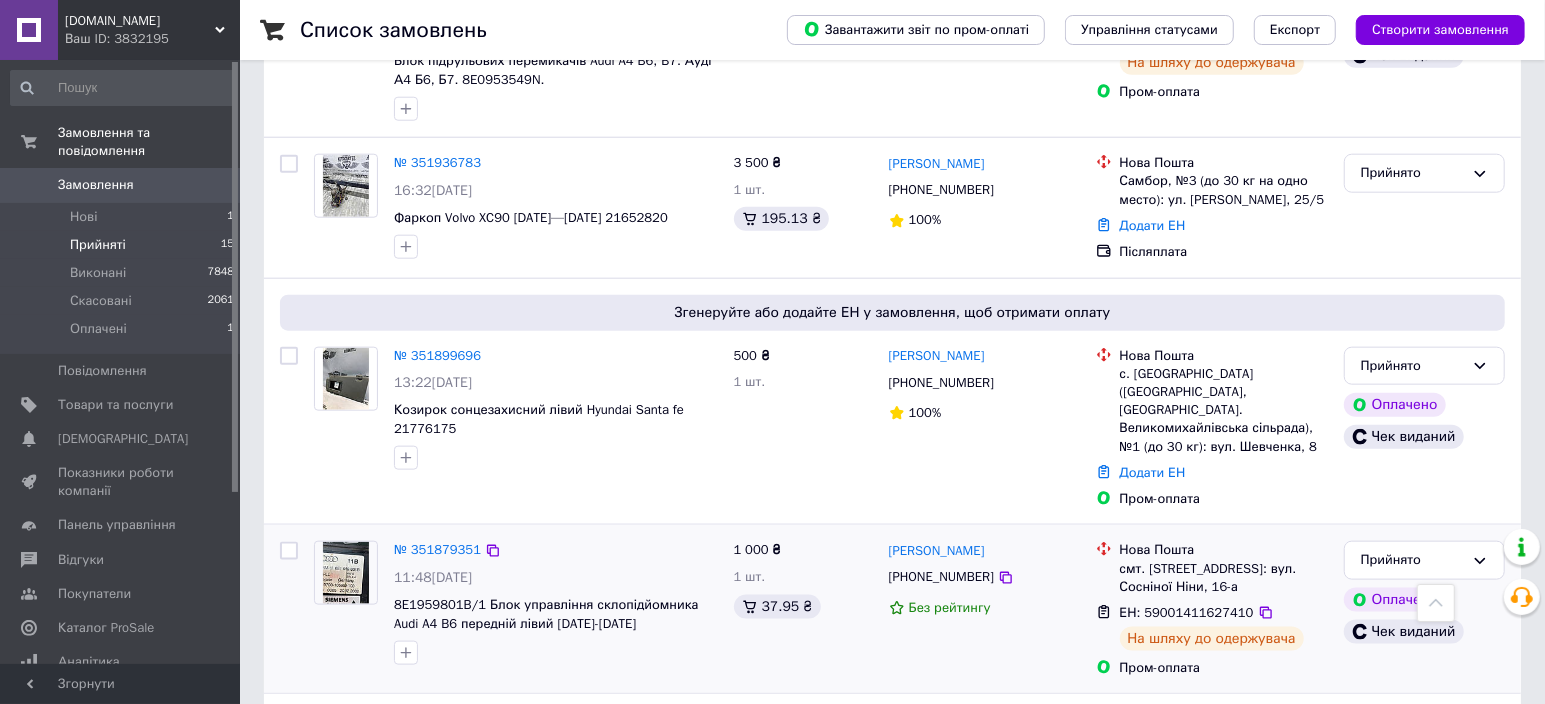 scroll, scrollTop: 1475, scrollLeft: 0, axis: vertical 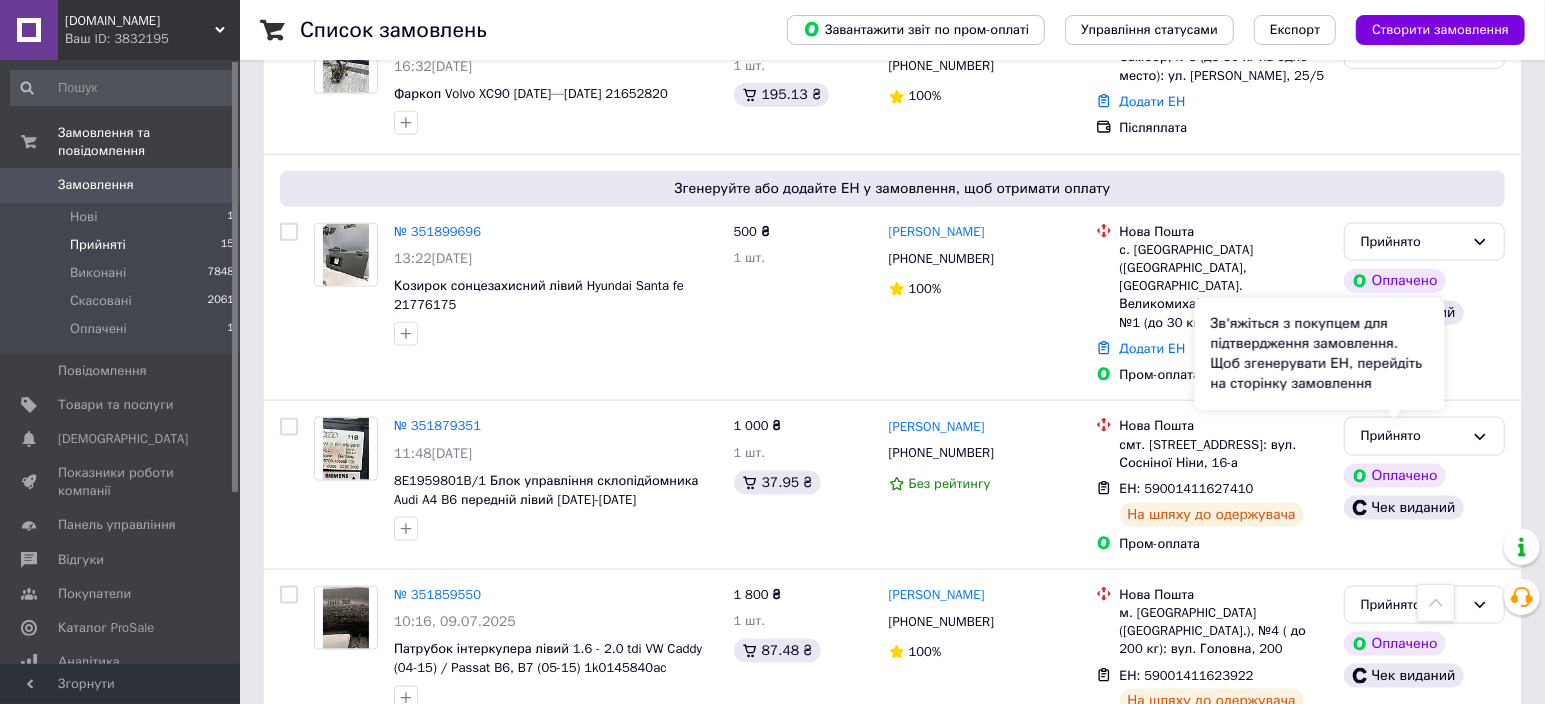 click on "Зв'яжіться з покупцем для підтвердження замовлення.
Щоб згенерувати ЕН, перейдіть на сторінку замовлення" at bounding box center [1320, 354] 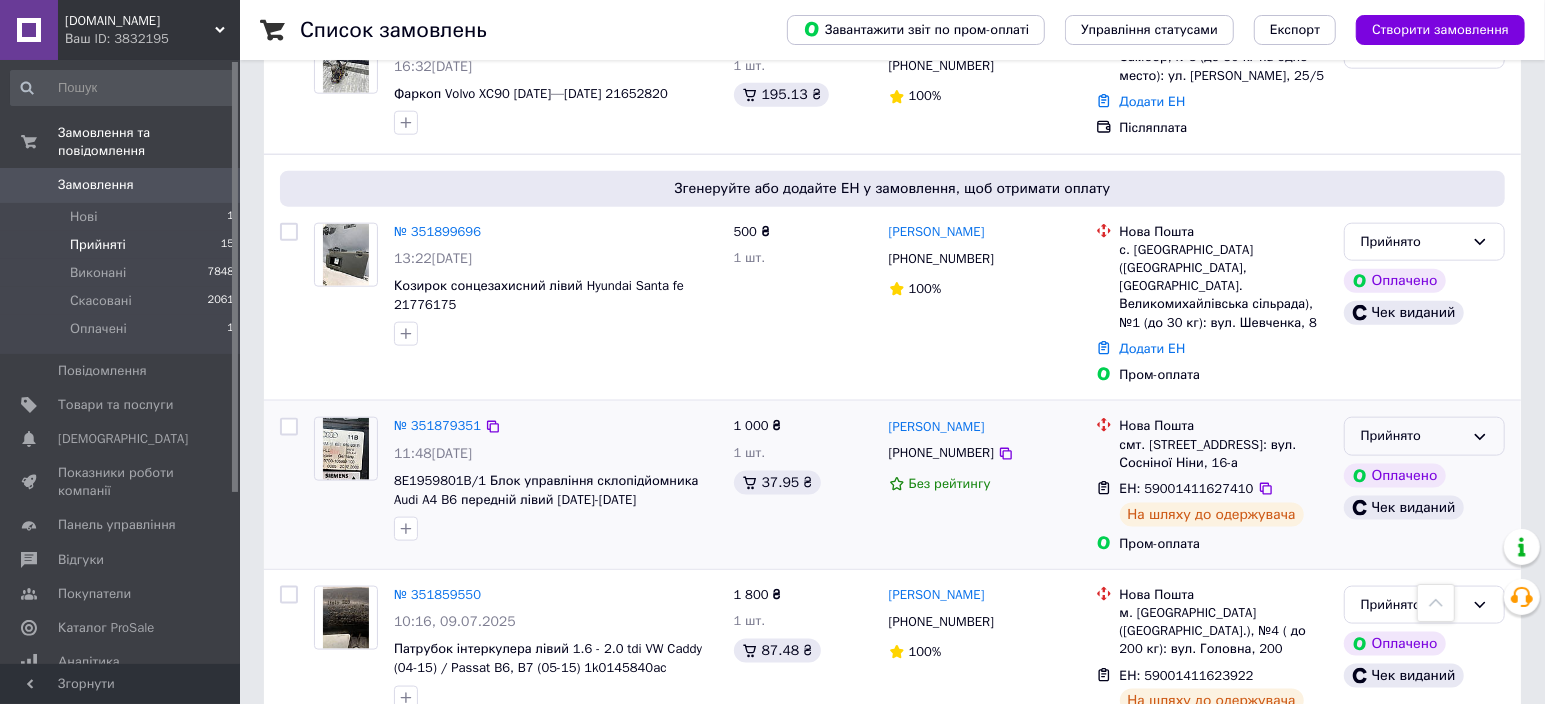 click on "Прийнято" at bounding box center (1424, 436) 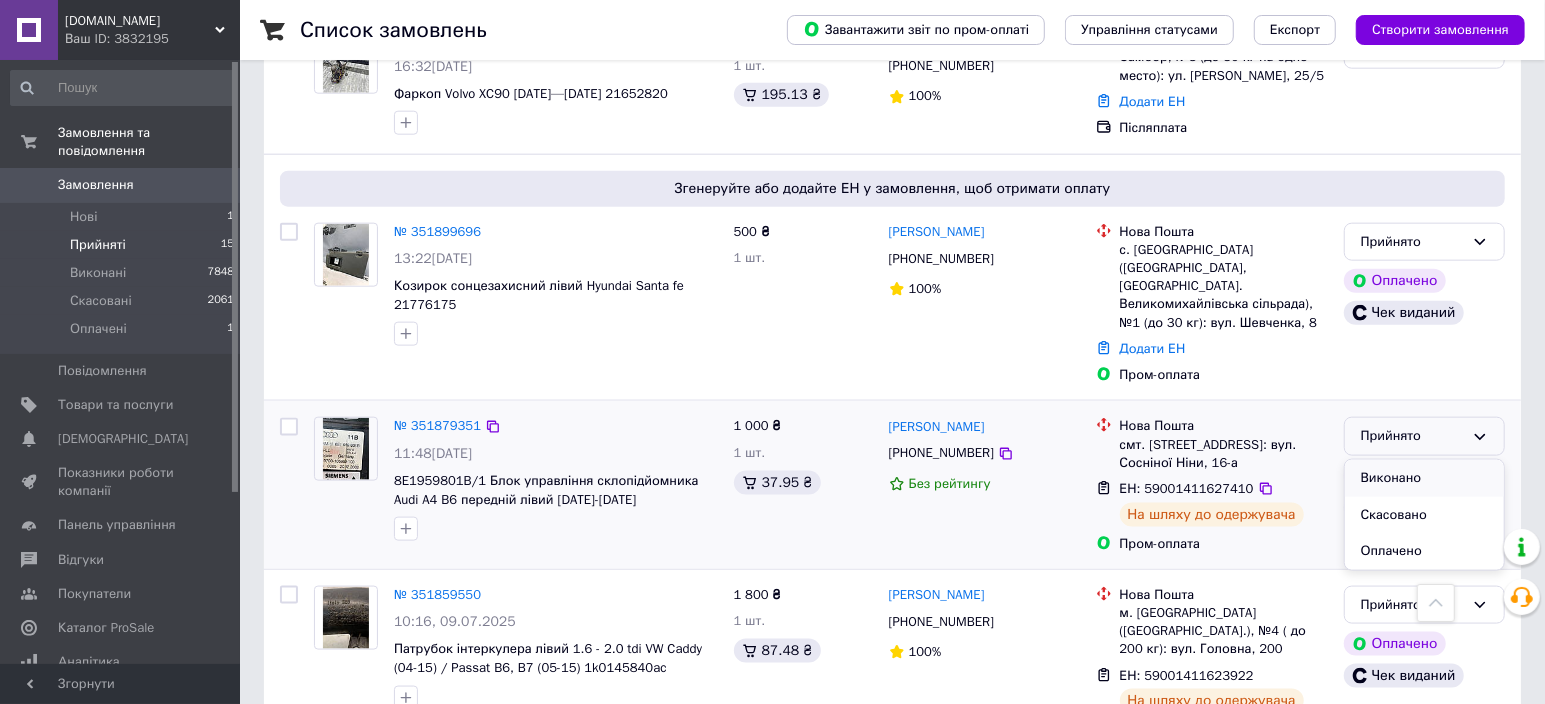 click on "Виконано" at bounding box center (1424, 478) 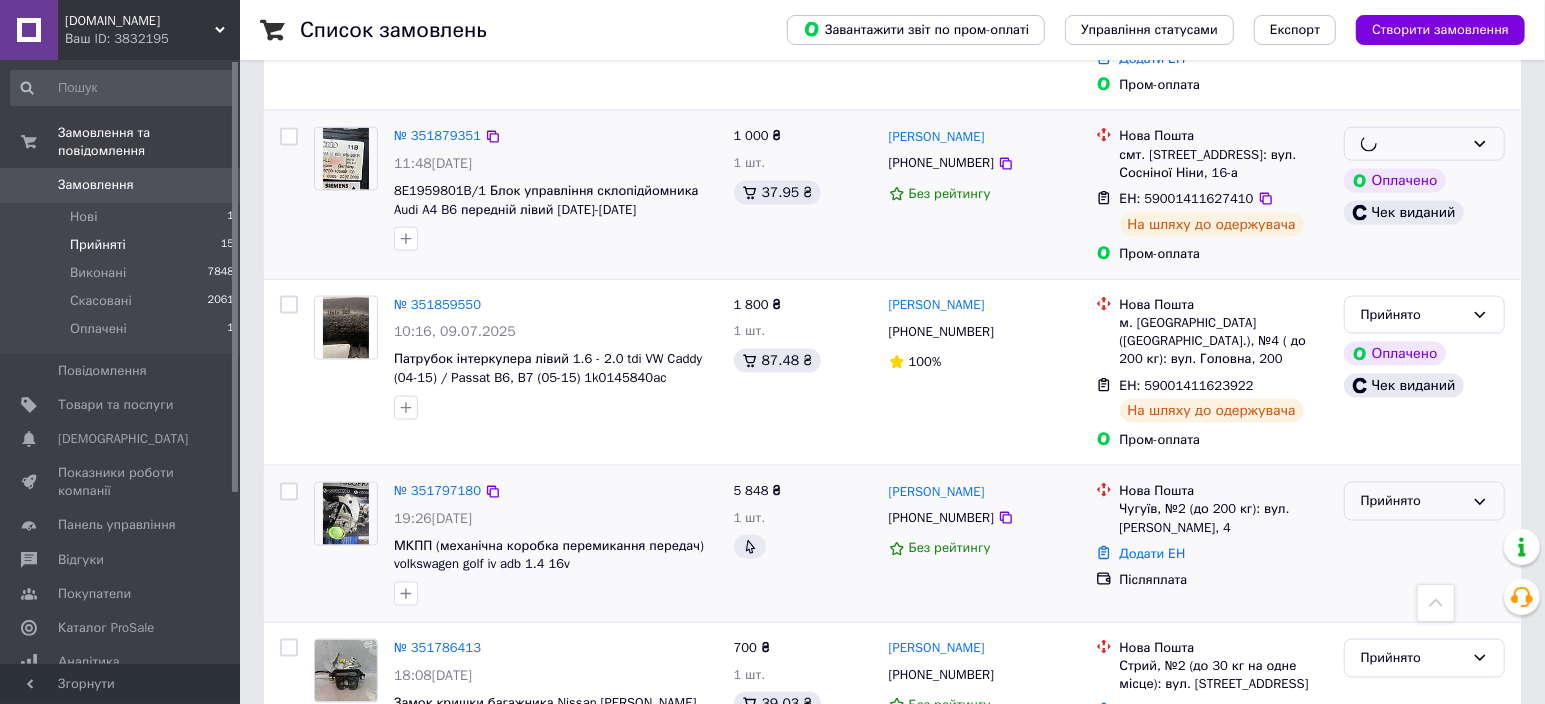 scroll, scrollTop: 1775, scrollLeft: 0, axis: vertical 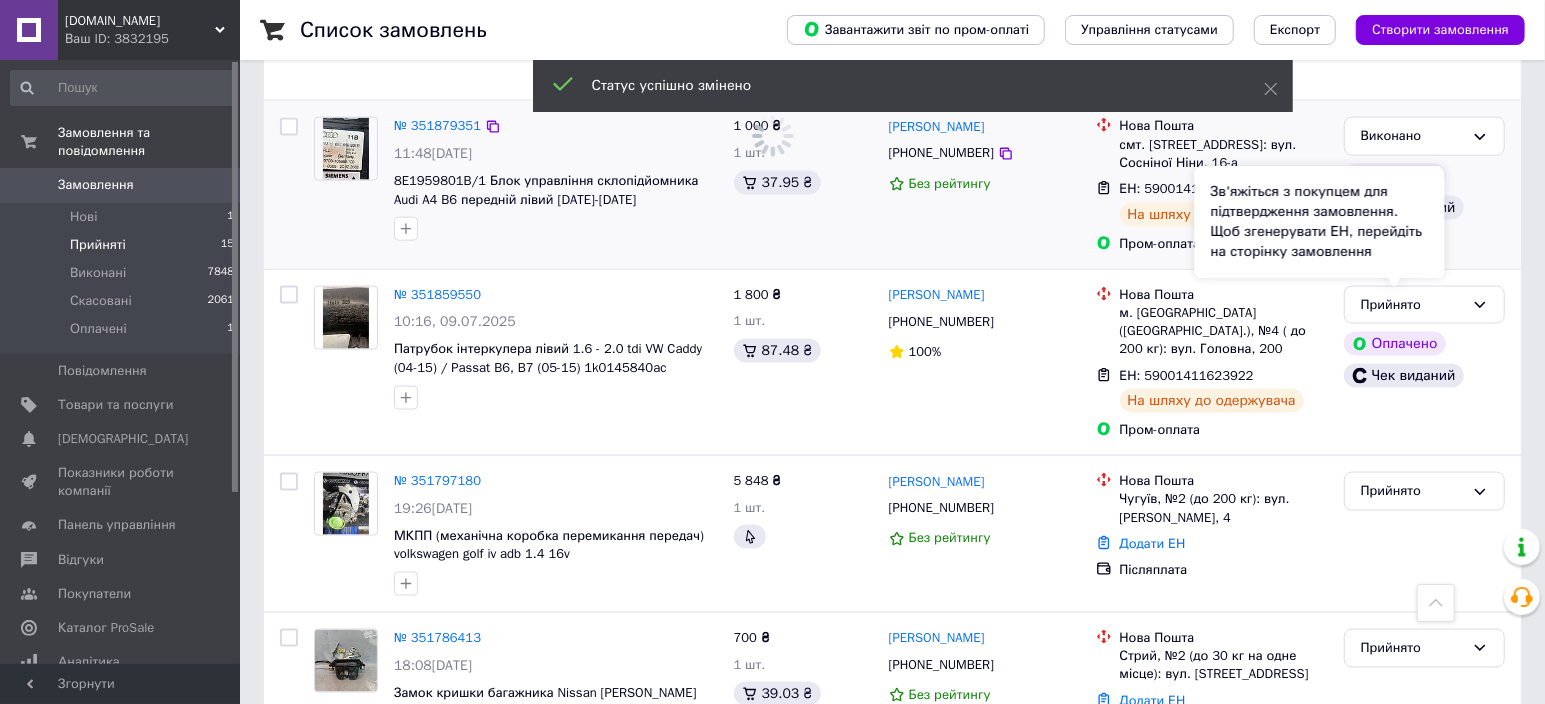 click on "Зв'яжіться з покупцем для підтвердження замовлення.
Щоб згенерувати ЕН, перейдіть на сторінку замовлення" at bounding box center (1320, 222) 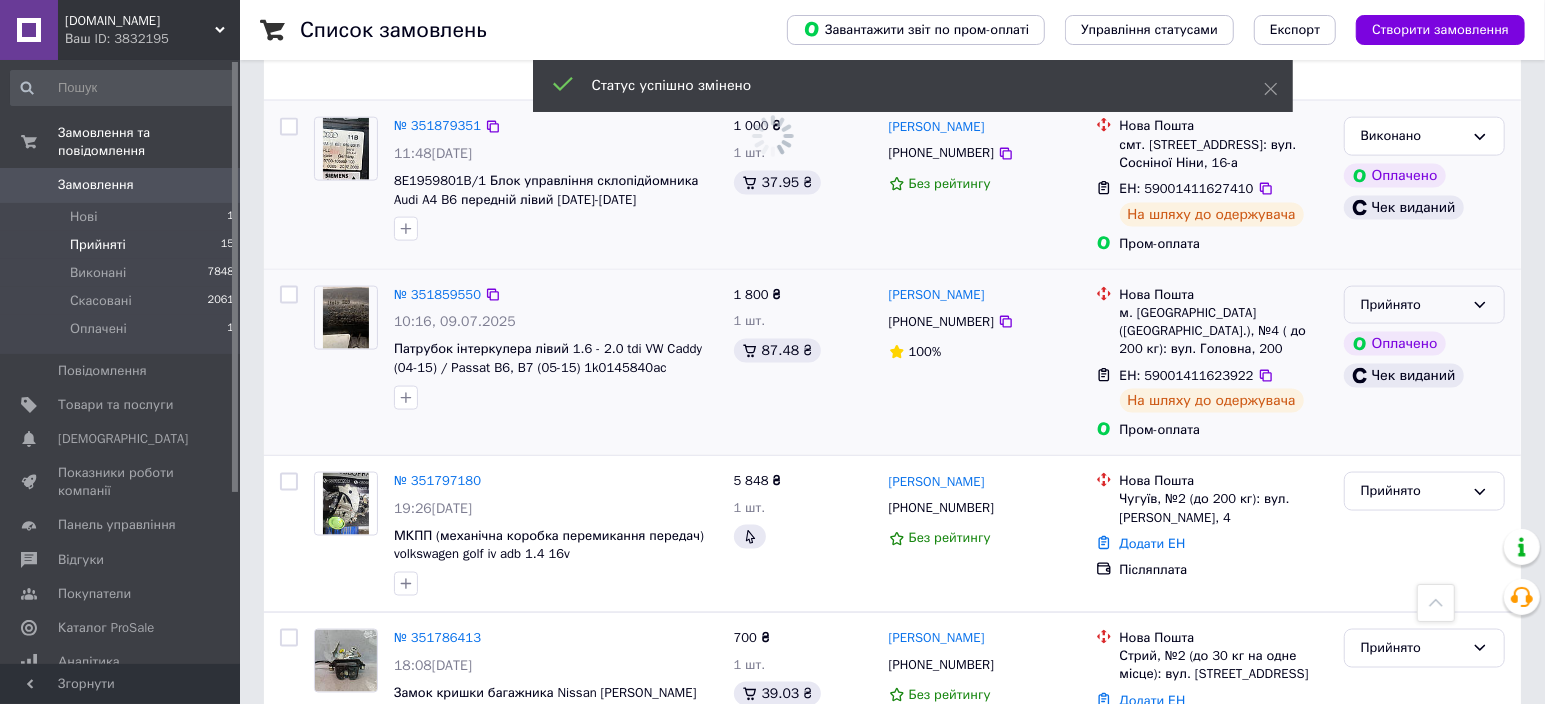 click 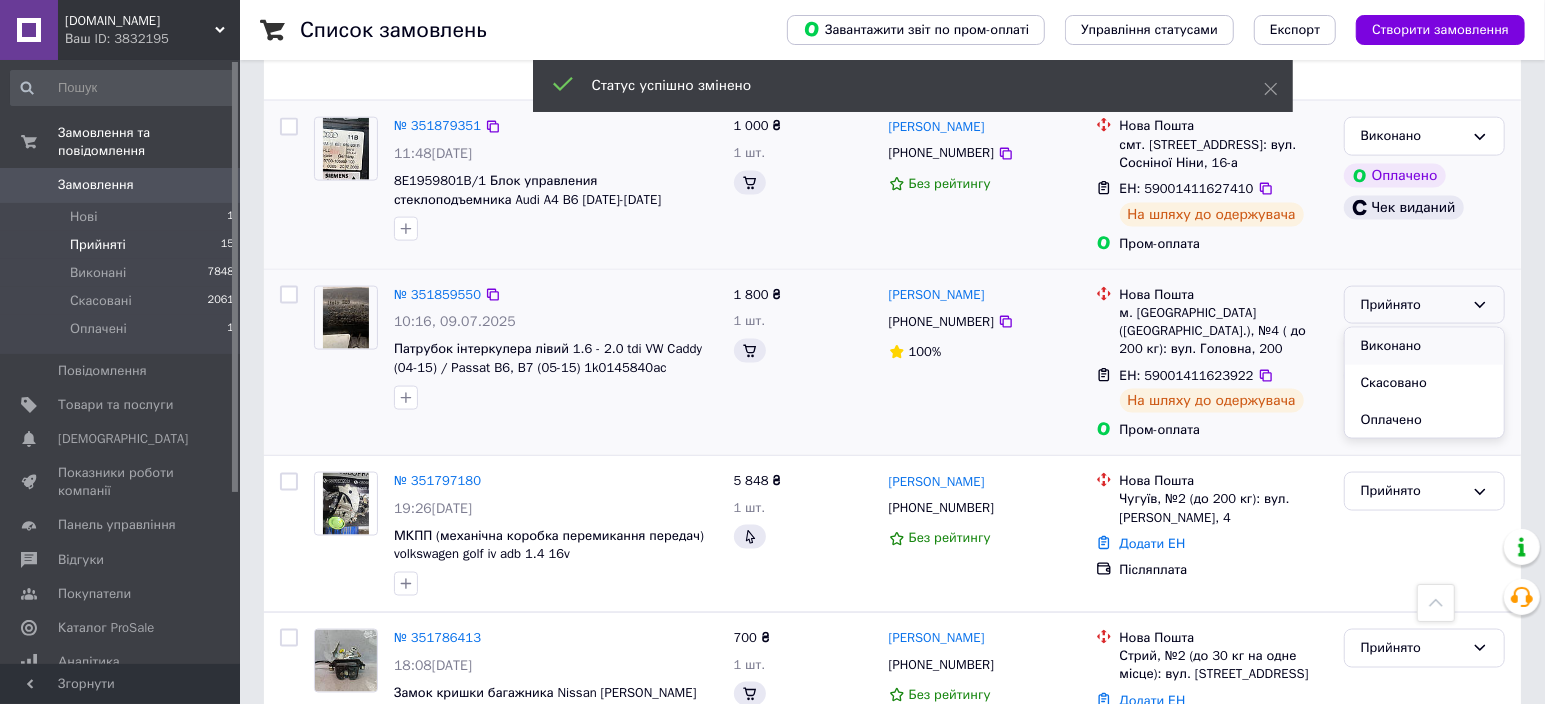 click on "Виконано" at bounding box center (1424, 346) 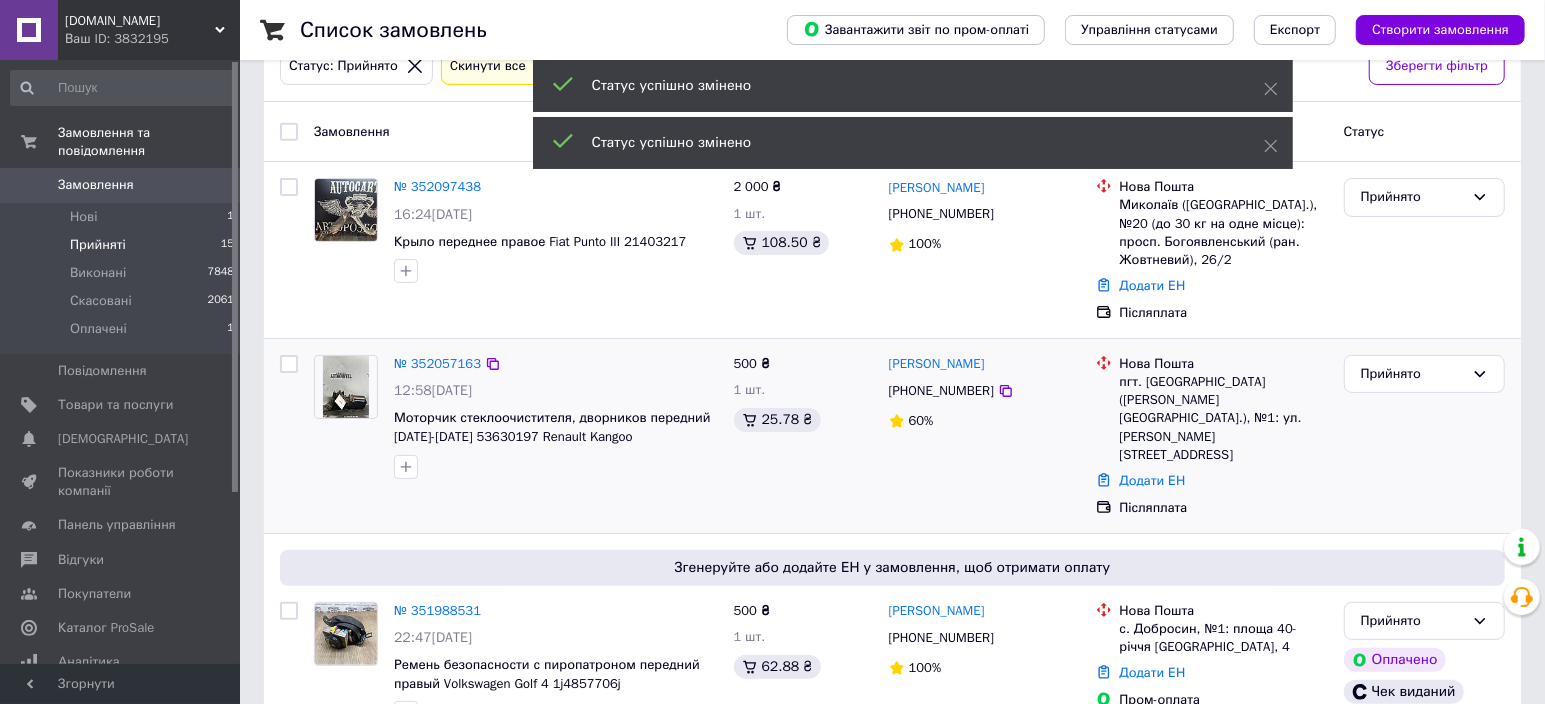 scroll, scrollTop: 0, scrollLeft: 0, axis: both 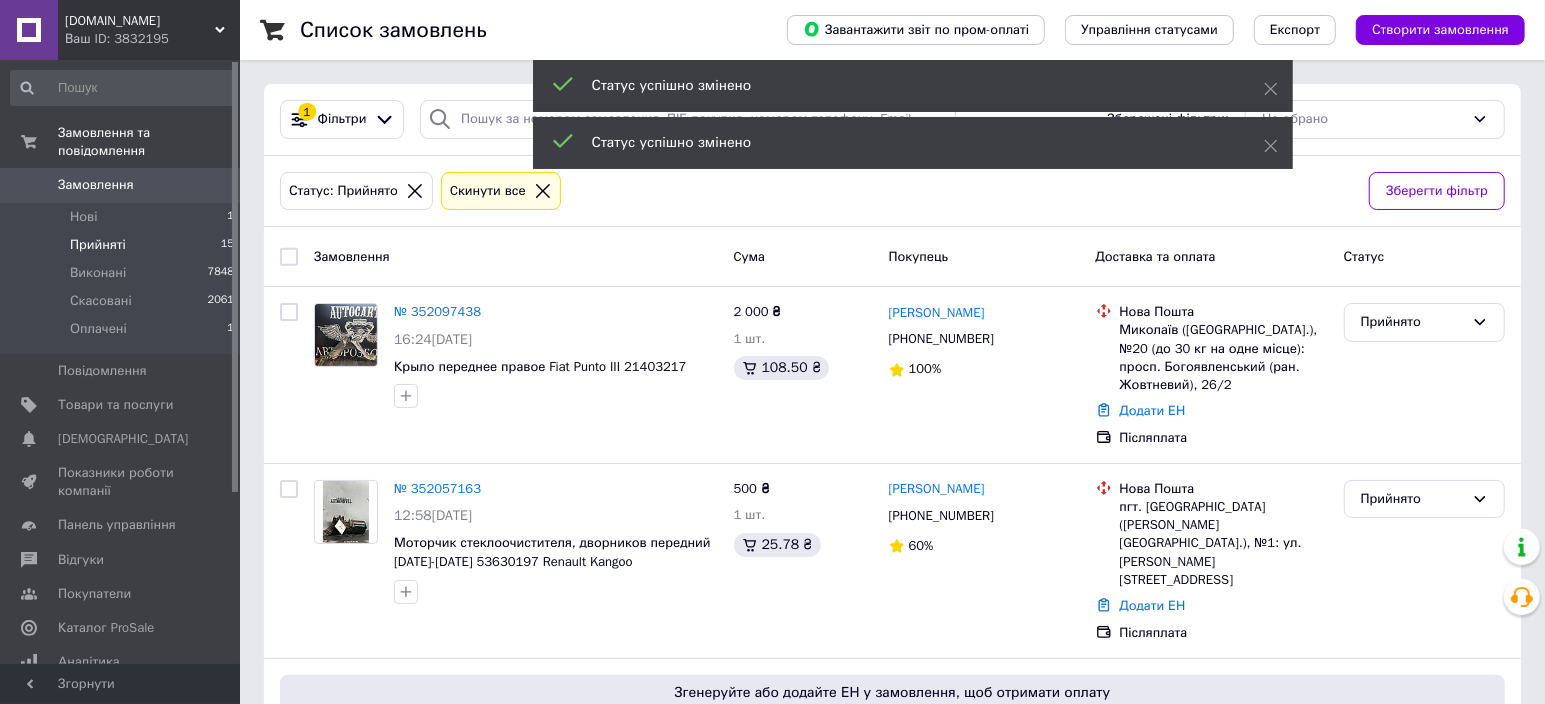 click on "Прийняті" at bounding box center [98, 245] 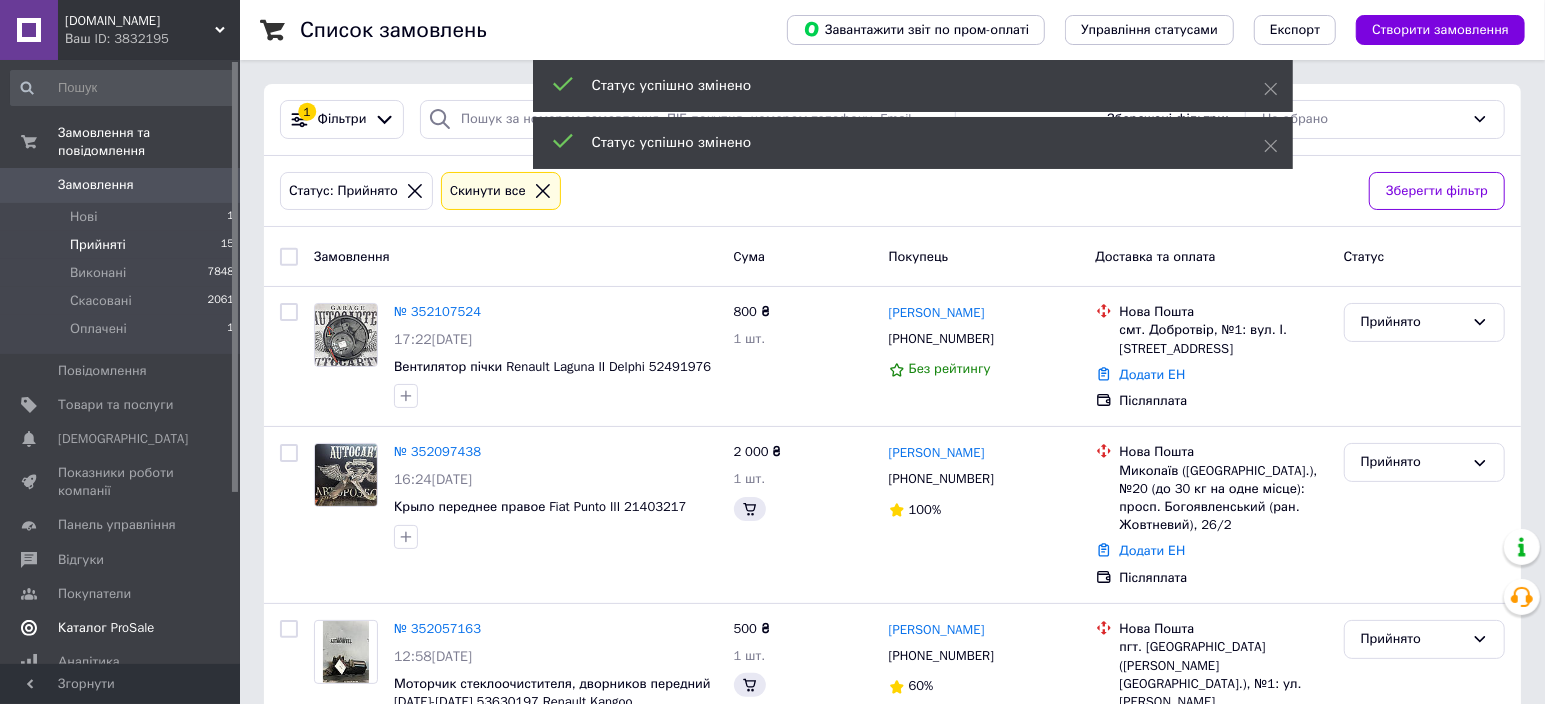 click on "Каталог ProSale" at bounding box center [106, 628] 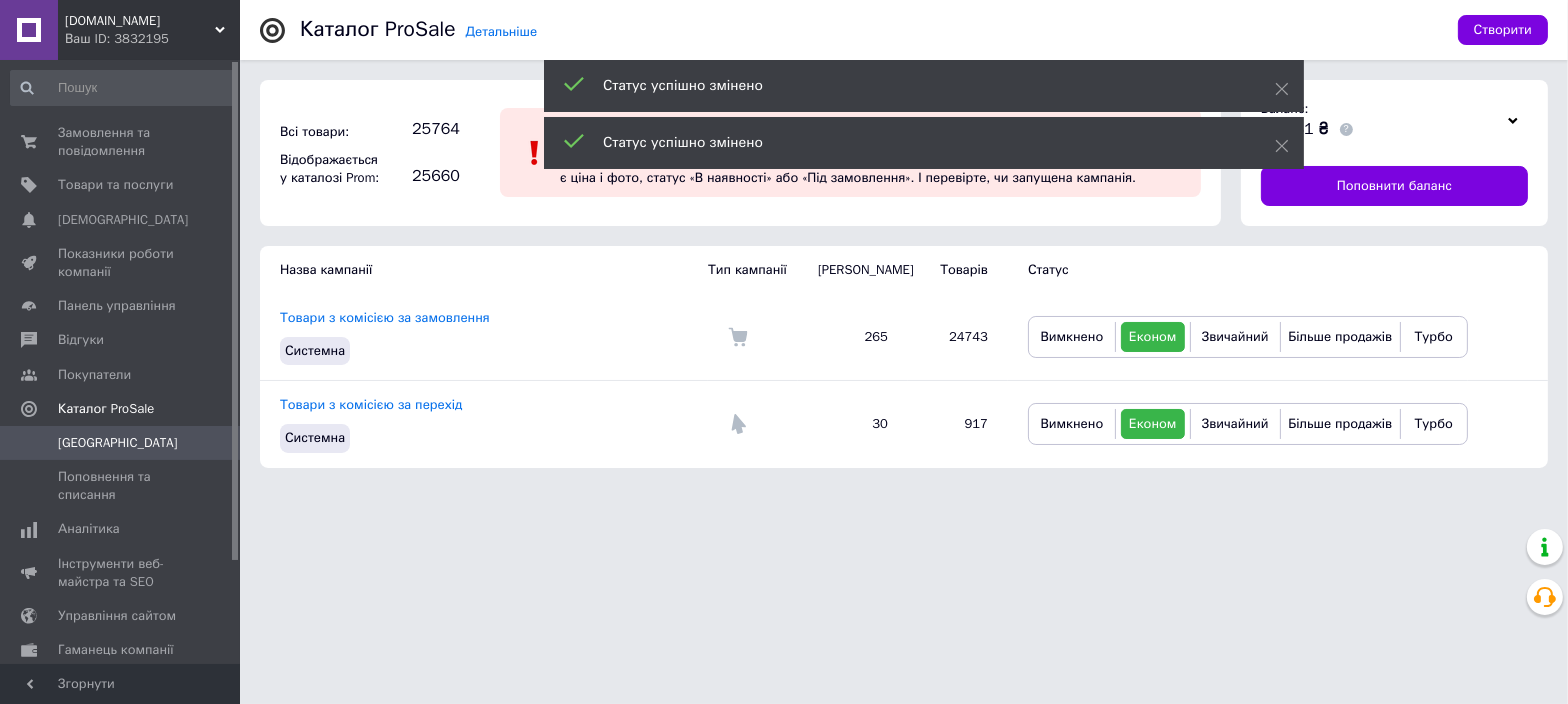 click at bounding box center [1508, 270] 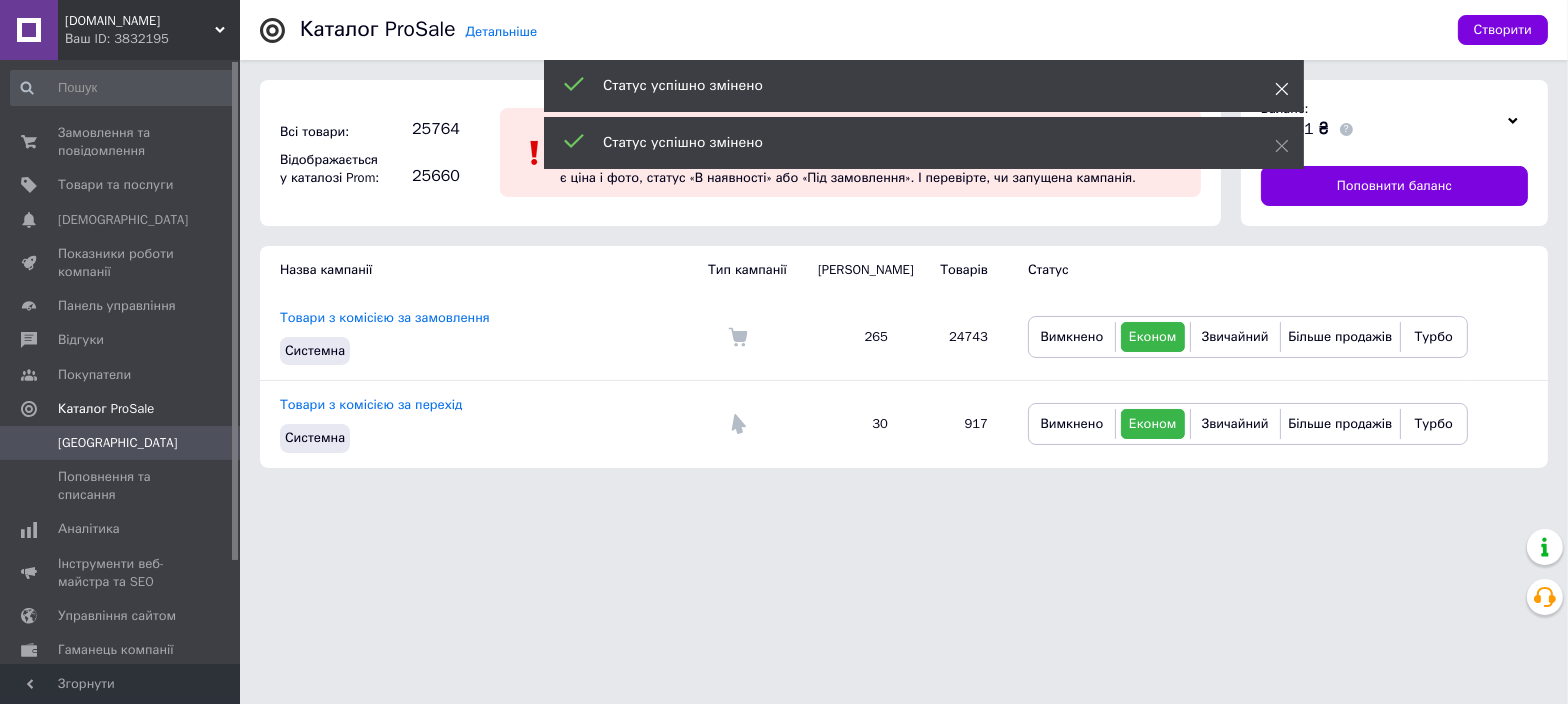 click 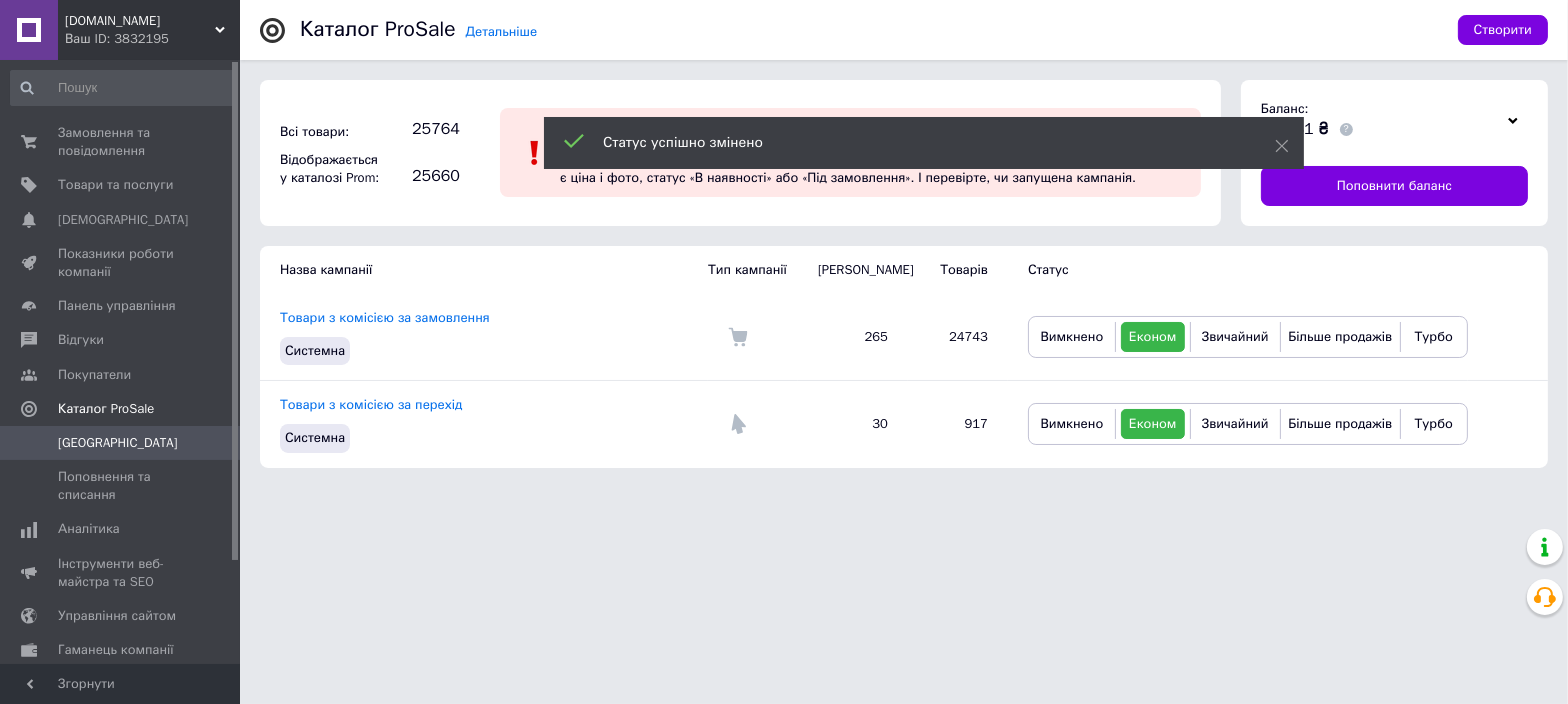 click on "Статус успішно змінено" at bounding box center (924, 143) 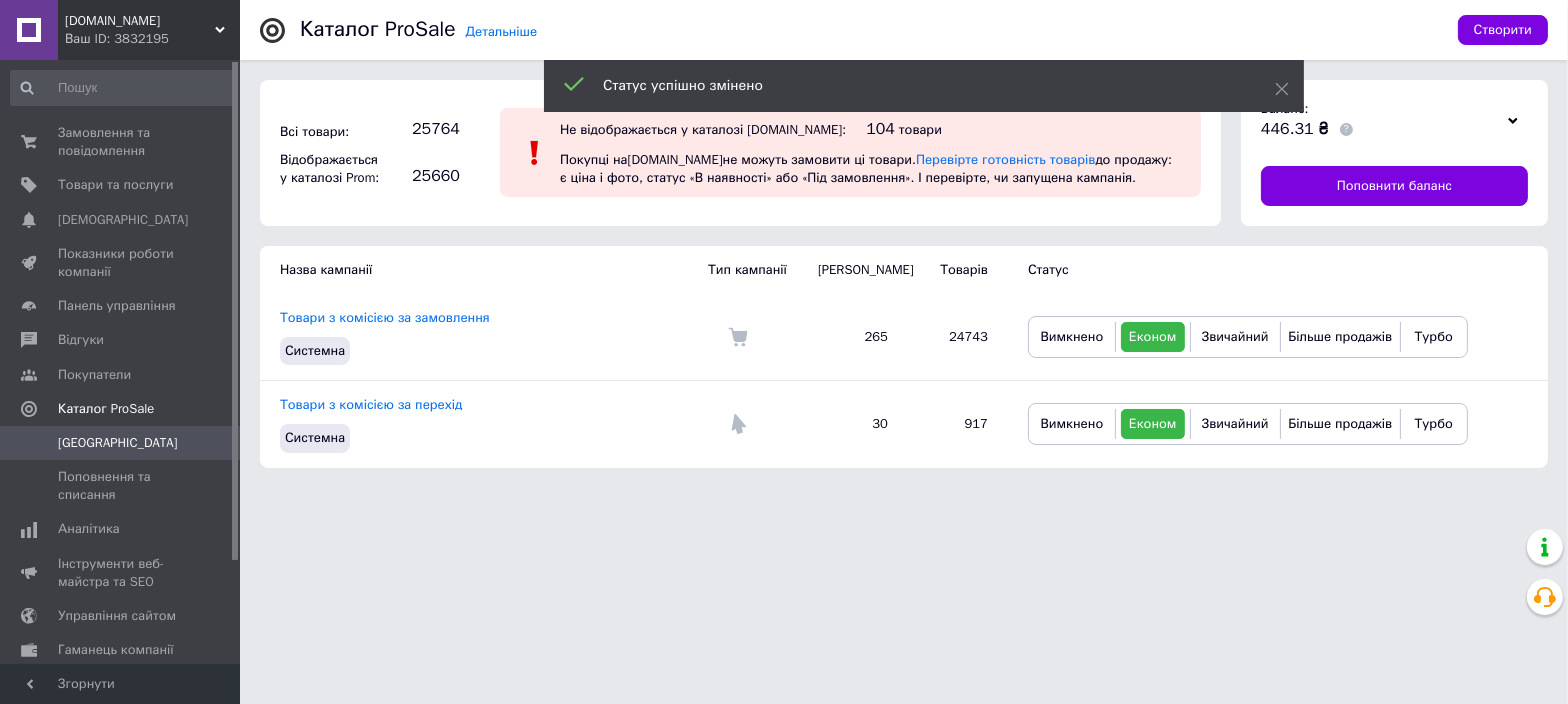 click on "Баланс: 446.31 ₴ Поповнити баланс" at bounding box center (1394, 153) 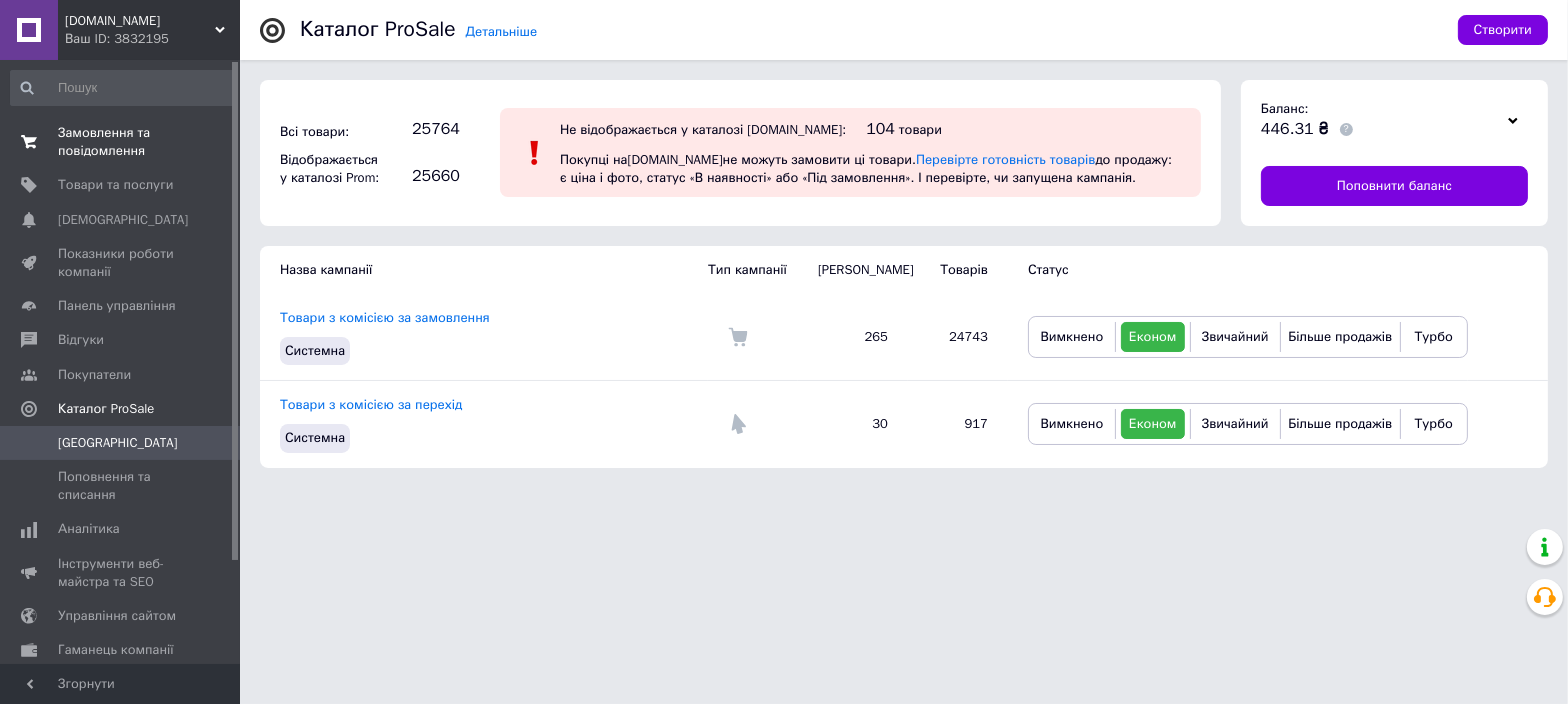 click on "Замовлення та повідомлення 0 0" at bounding box center (123, 142) 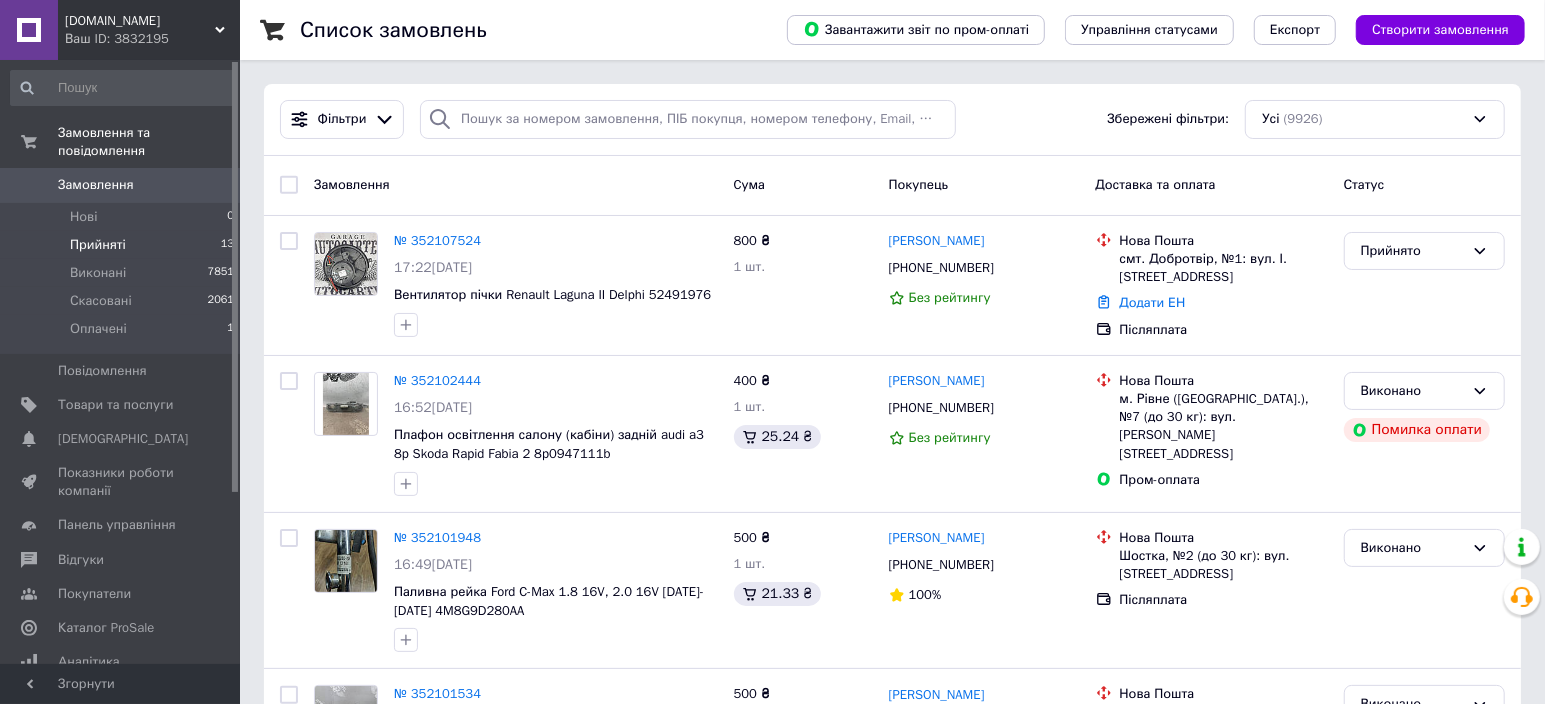 click on "Прийняті" at bounding box center [98, 245] 